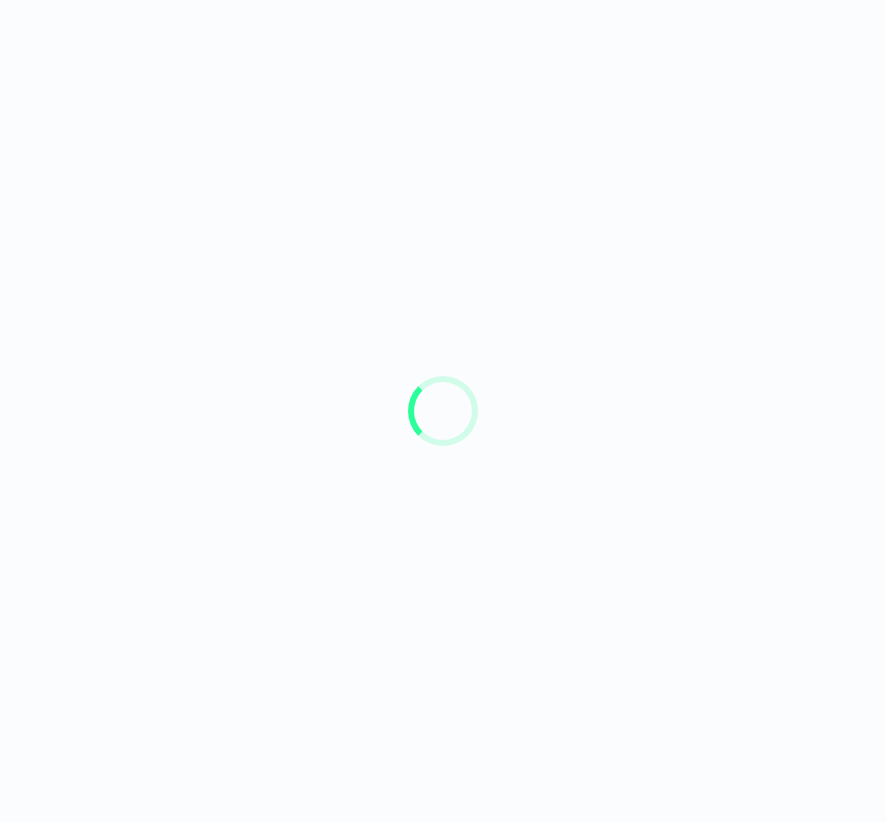scroll, scrollTop: 0, scrollLeft: 0, axis: both 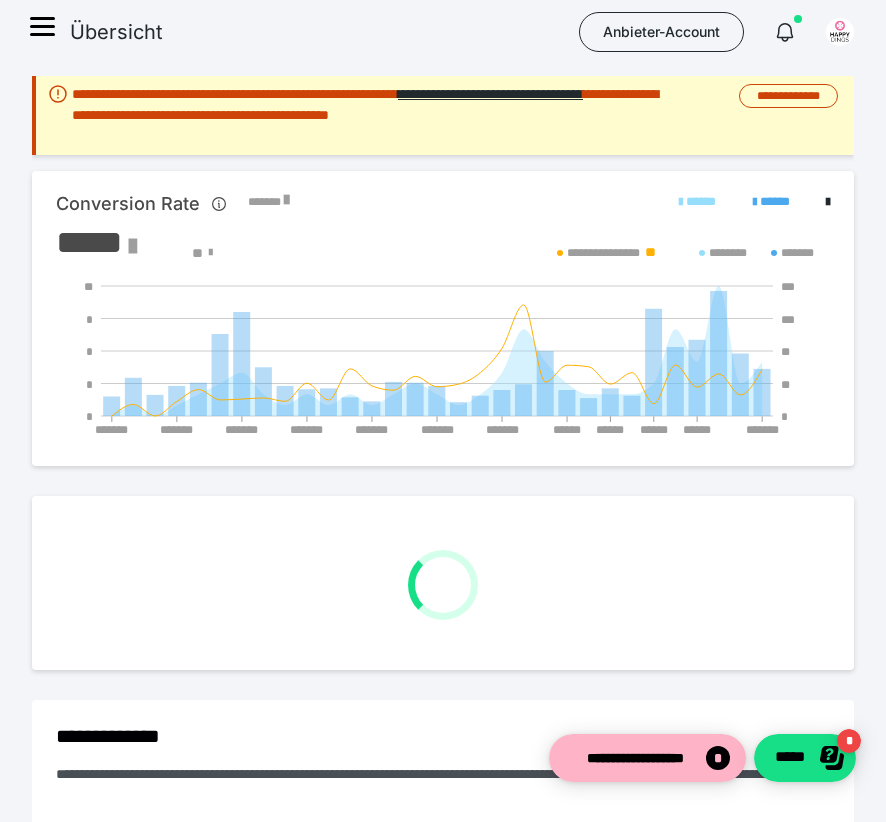 click 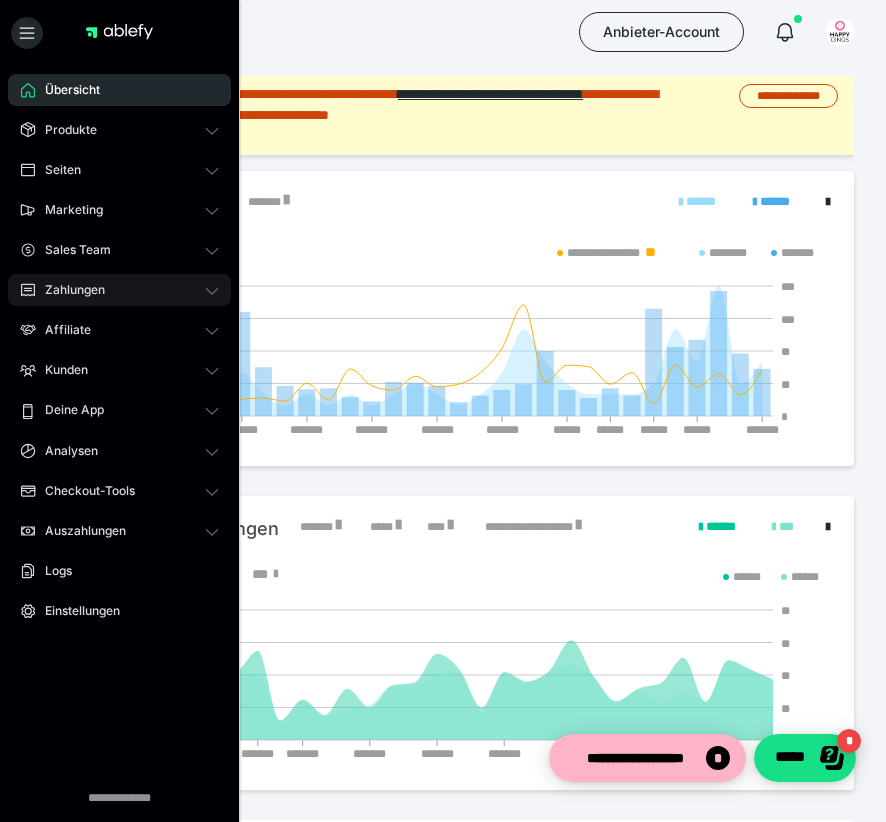 click on "Zahlungen" at bounding box center [68, 290] 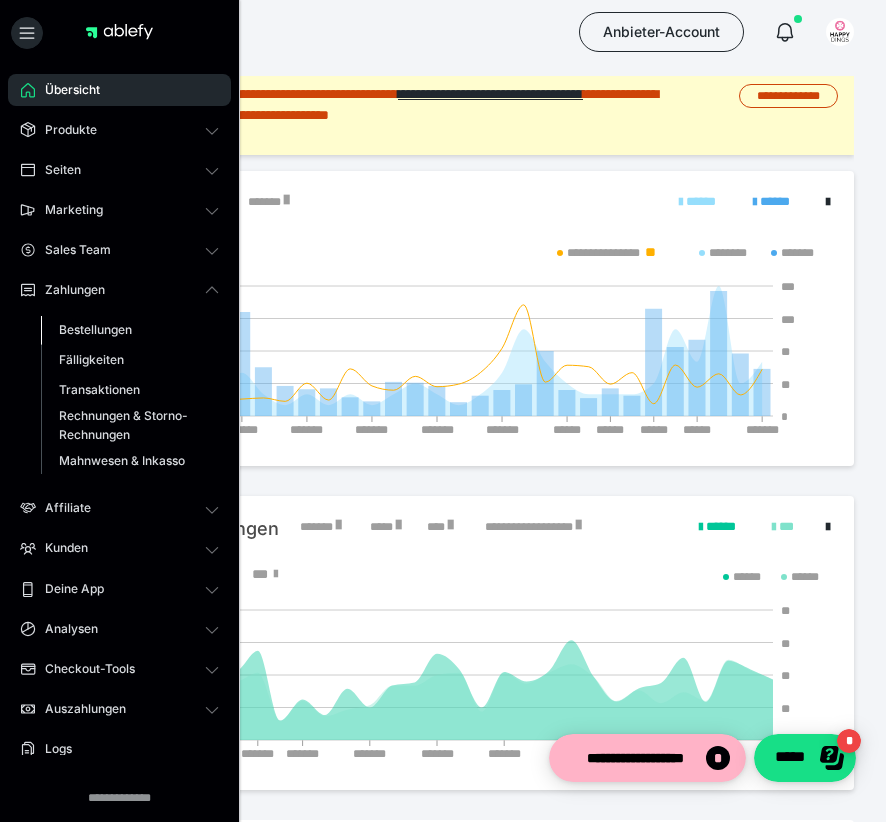 click on "Bestellungen" at bounding box center [95, 329] 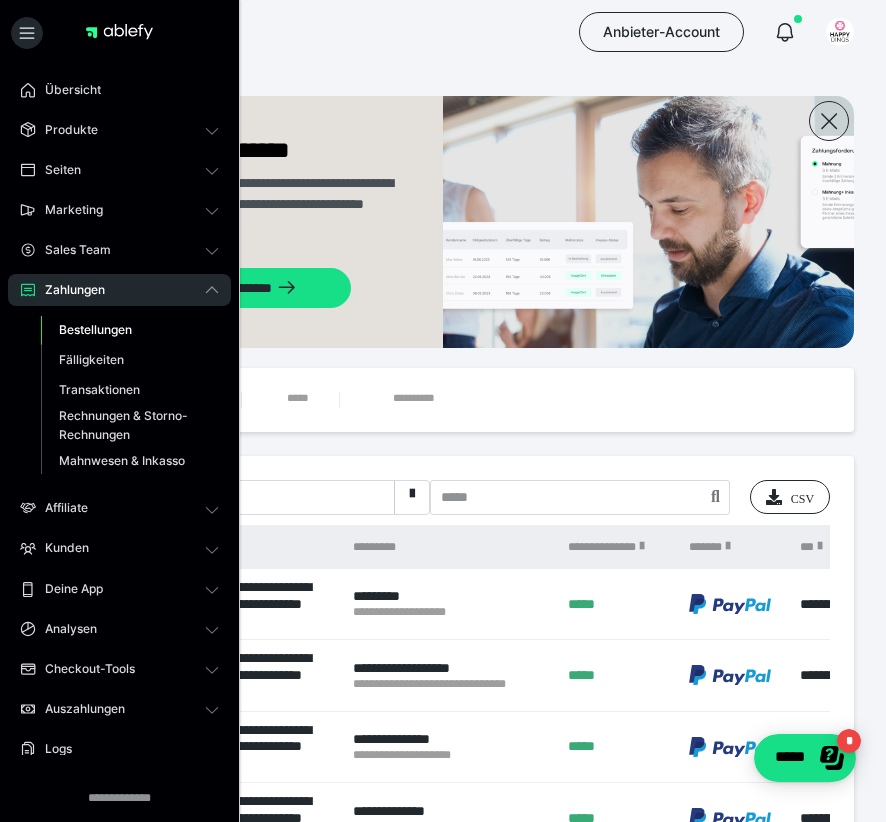 click on "**********" at bounding box center (443, 820) 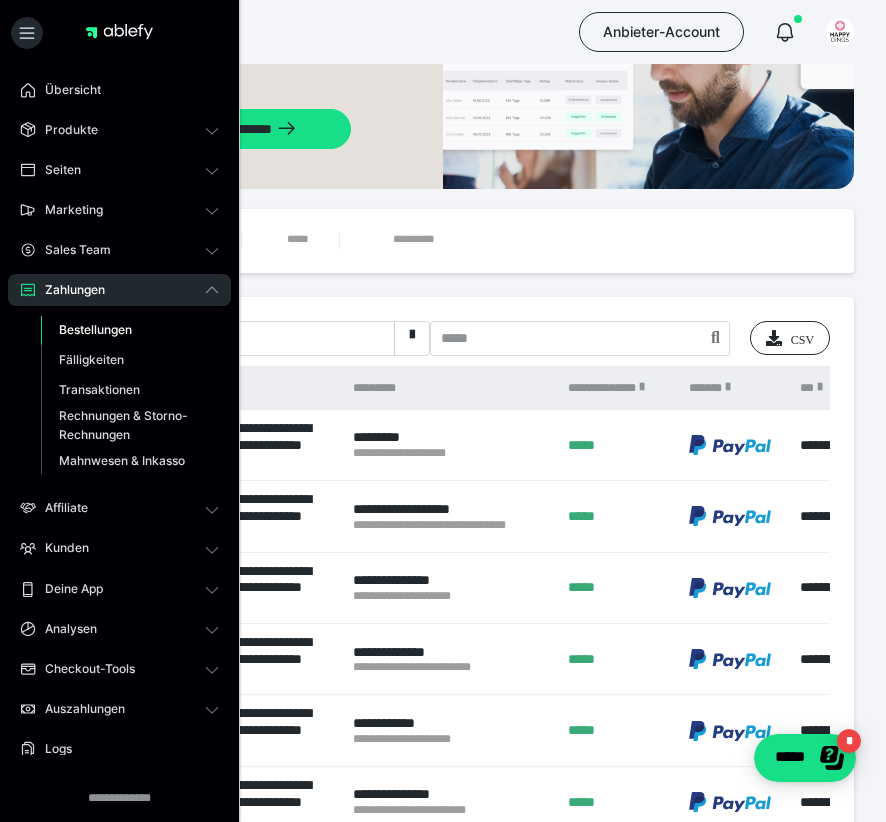 scroll, scrollTop: 255, scrollLeft: 0, axis: vertical 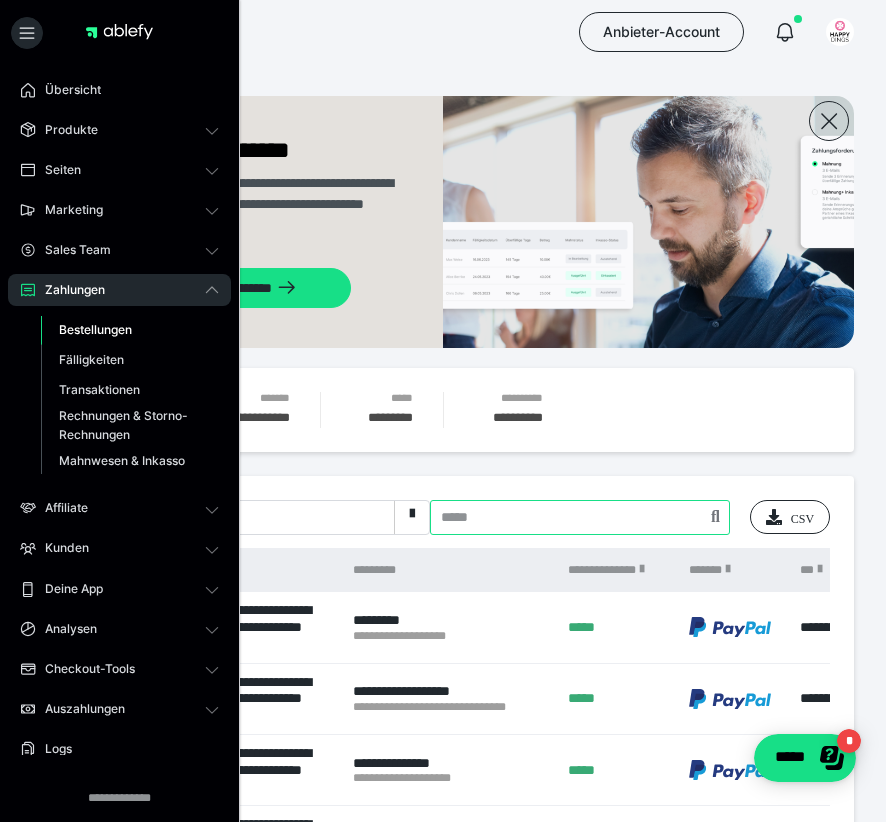 click at bounding box center [580, 517] 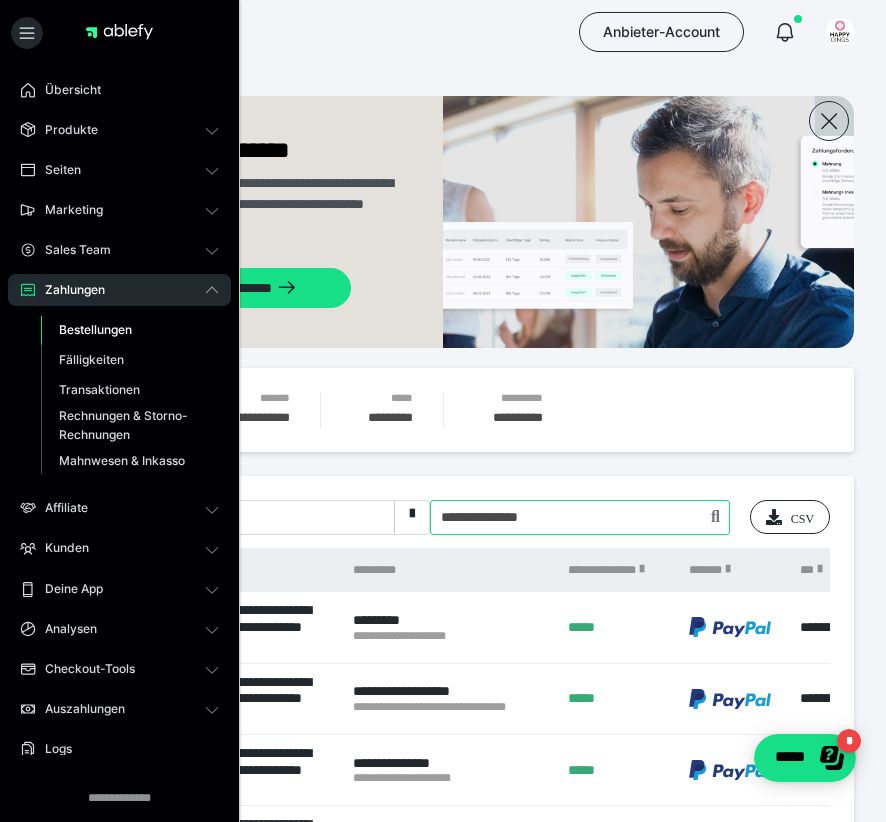 type on "**********" 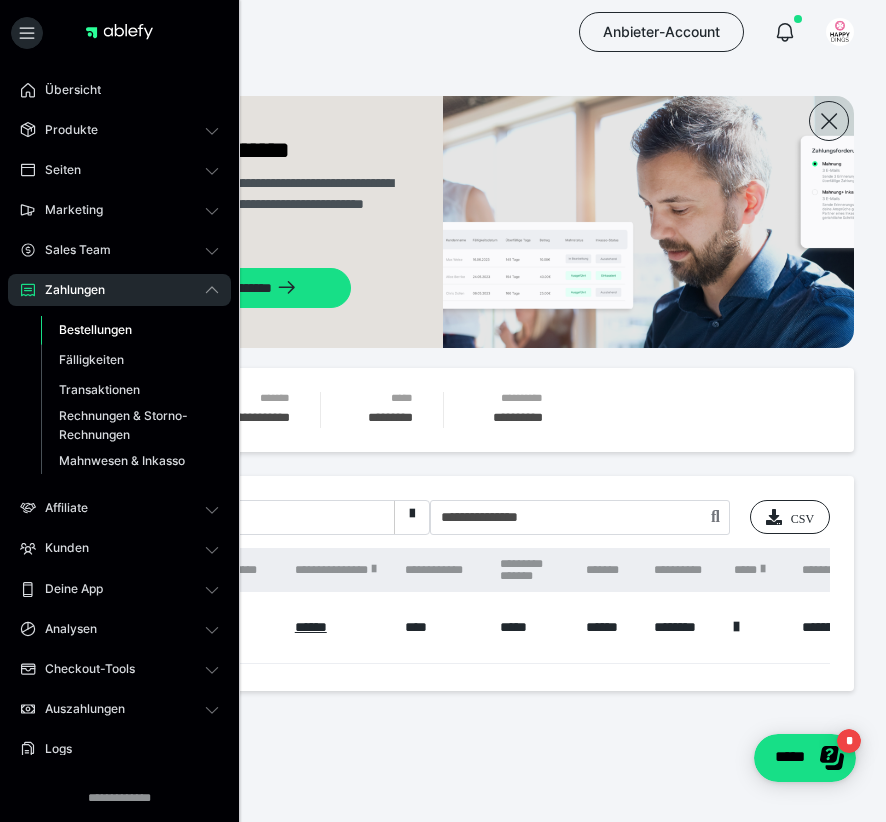 scroll, scrollTop: 0, scrollLeft: 672, axis: horizontal 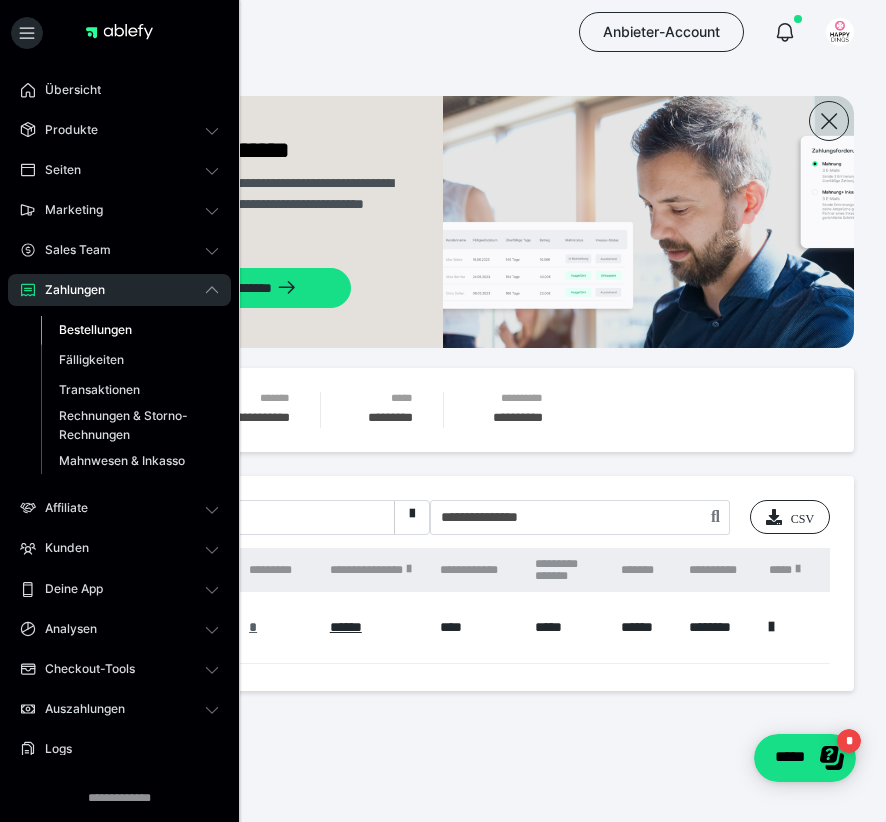 click on "*" at bounding box center [253, 627] 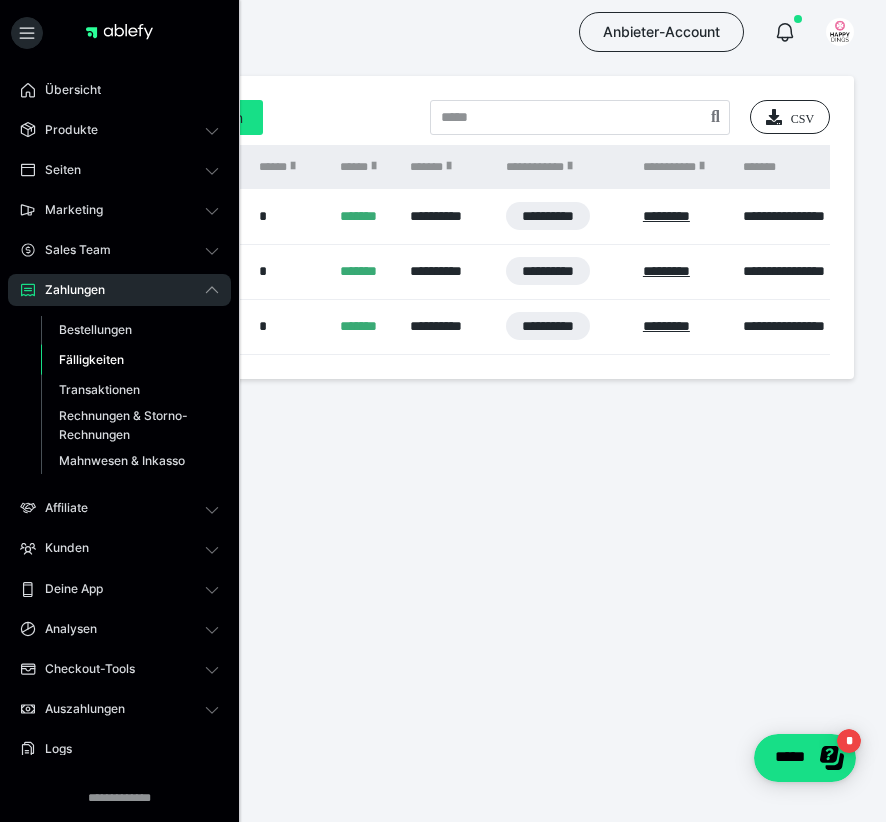 click on "**********" at bounding box center [443, 227] 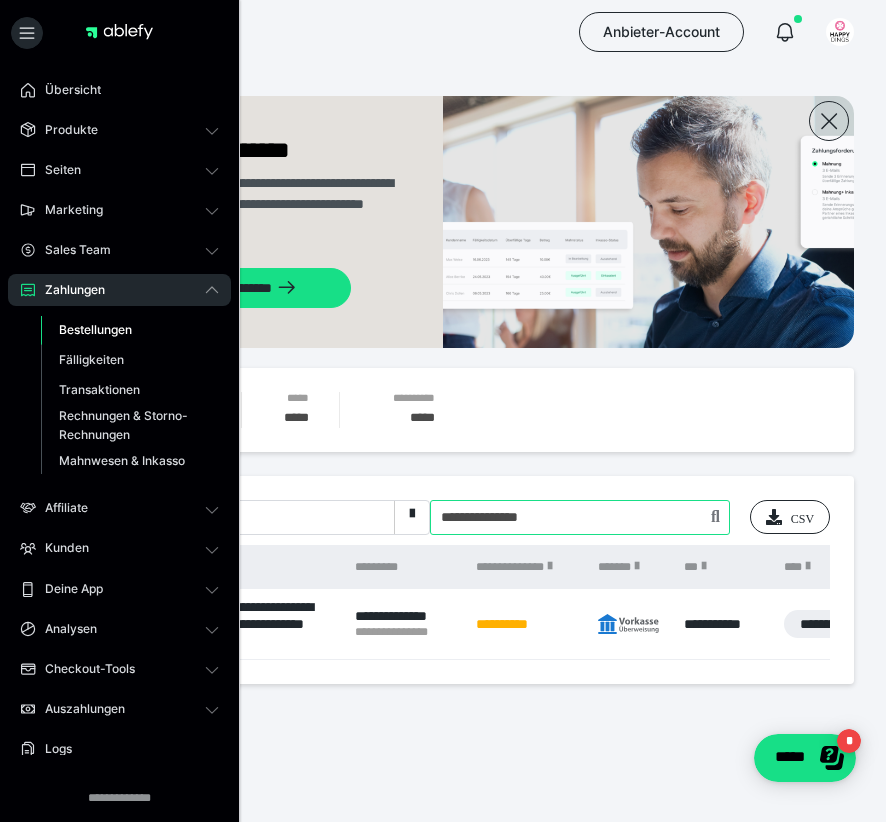 click at bounding box center (580, 517) 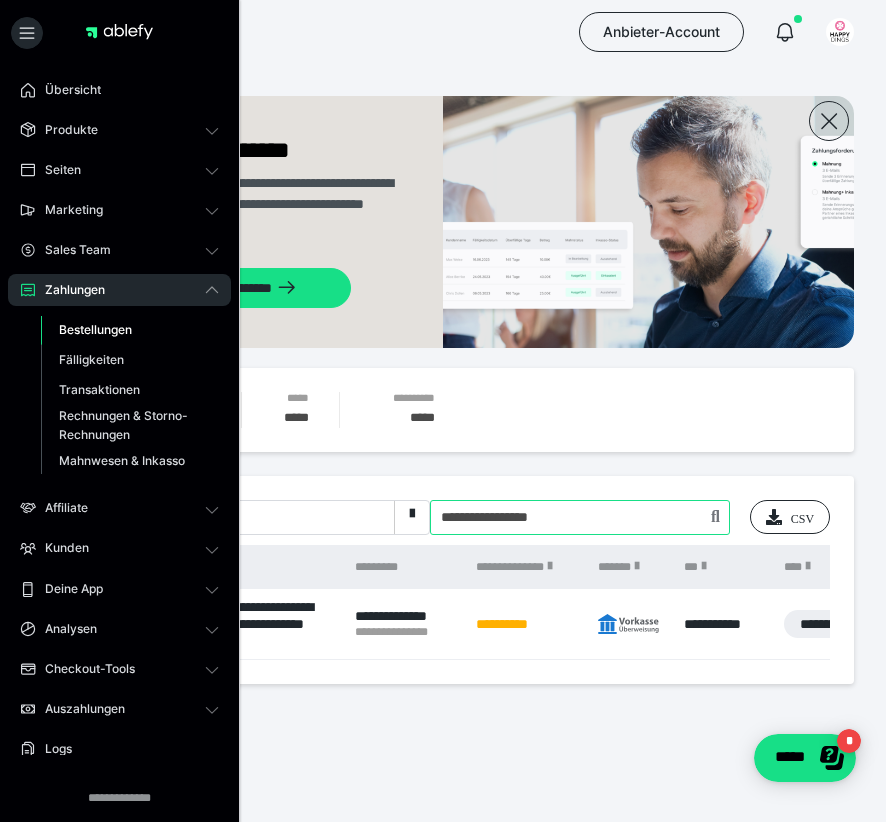 type on "**********" 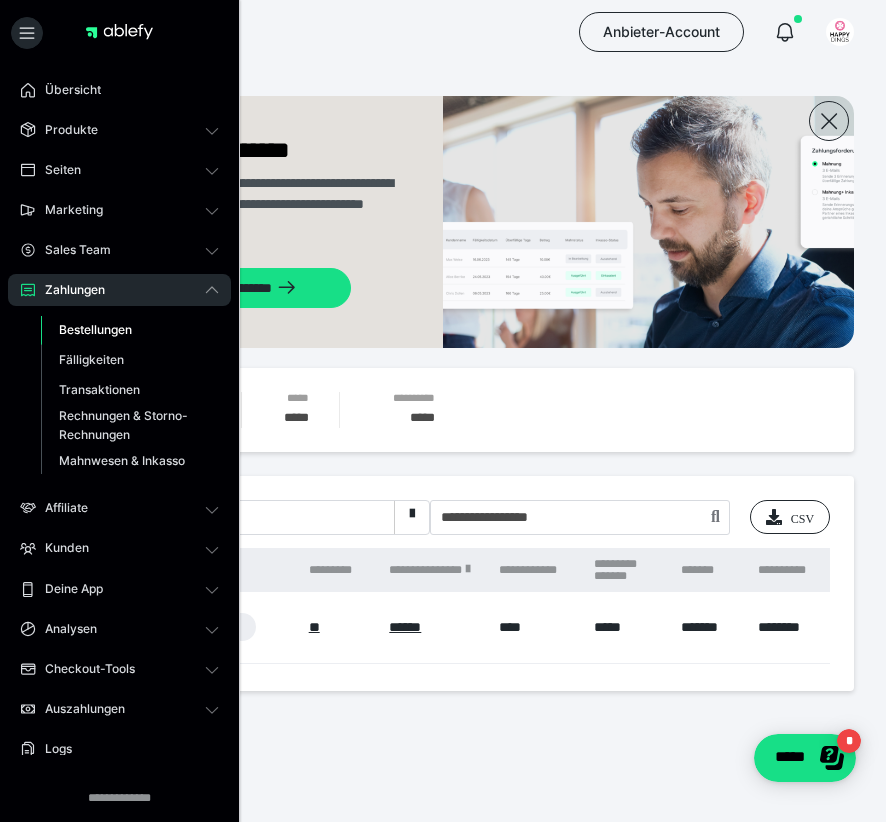 scroll, scrollTop: 0, scrollLeft: 705, axis: horizontal 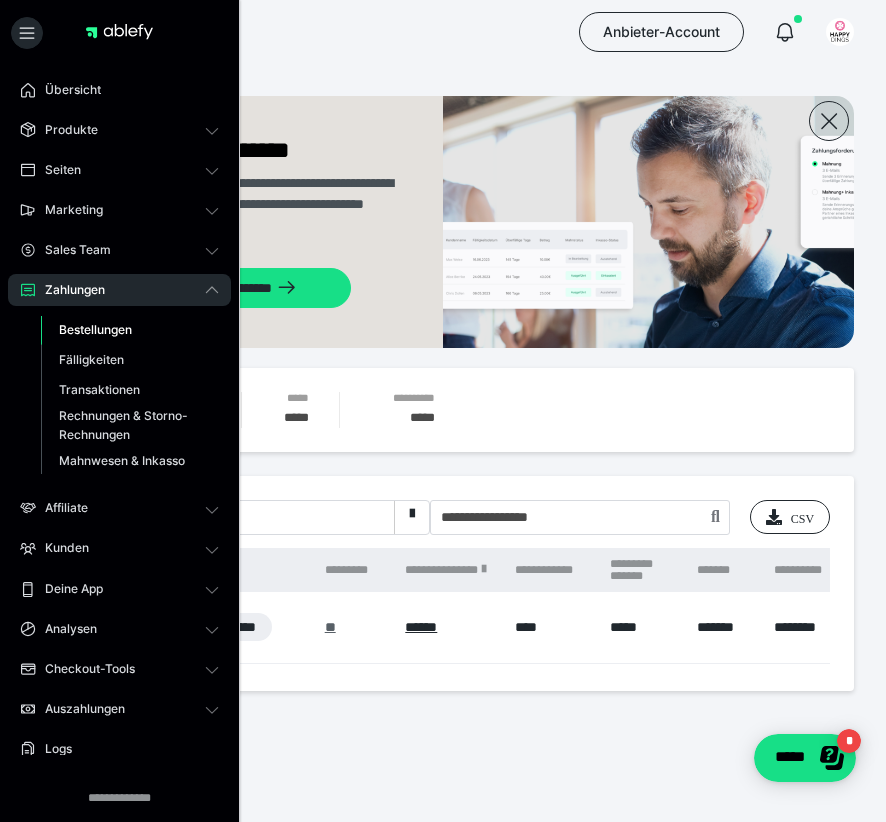 click on "**" at bounding box center (330, 627) 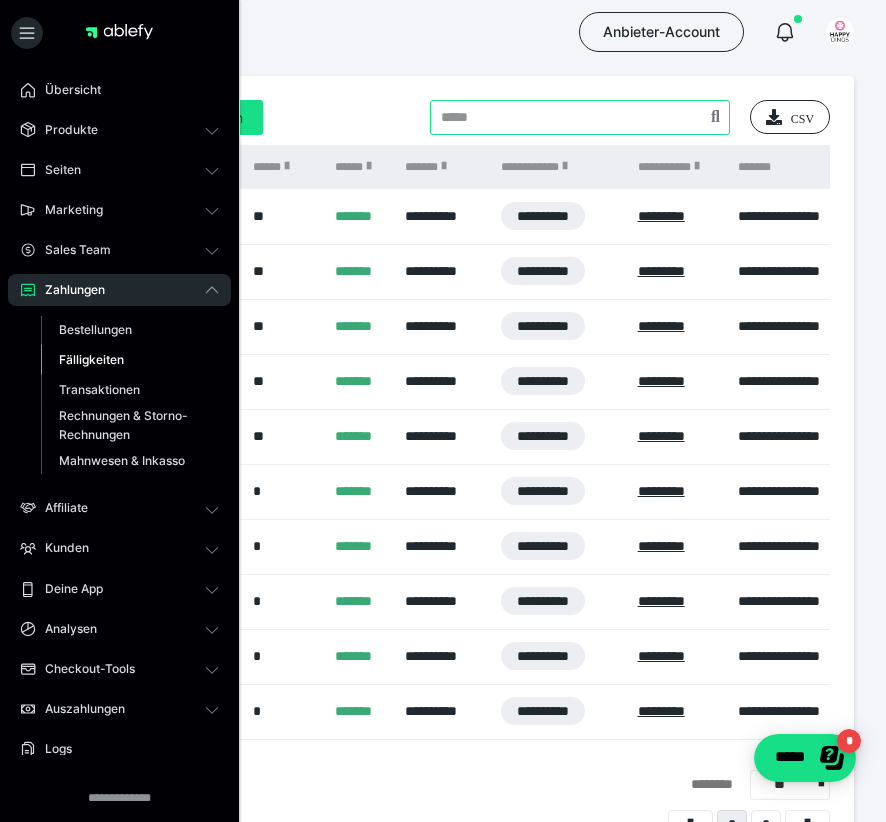 click at bounding box center [580, 117] 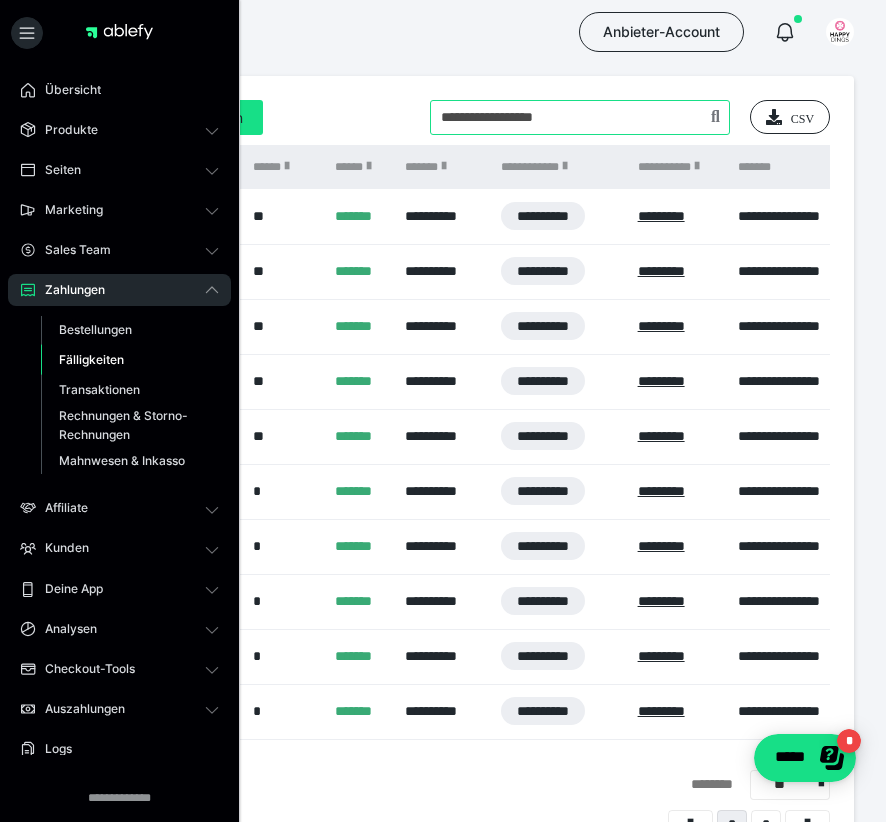 type on "**********" 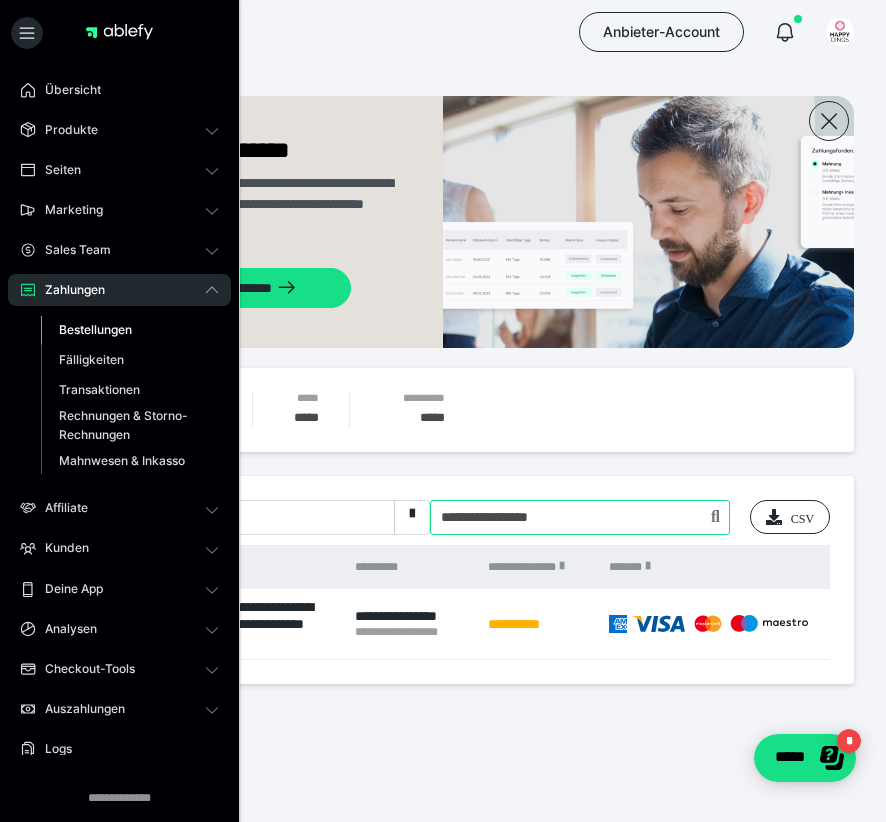 click at bounding box center [580, 517] 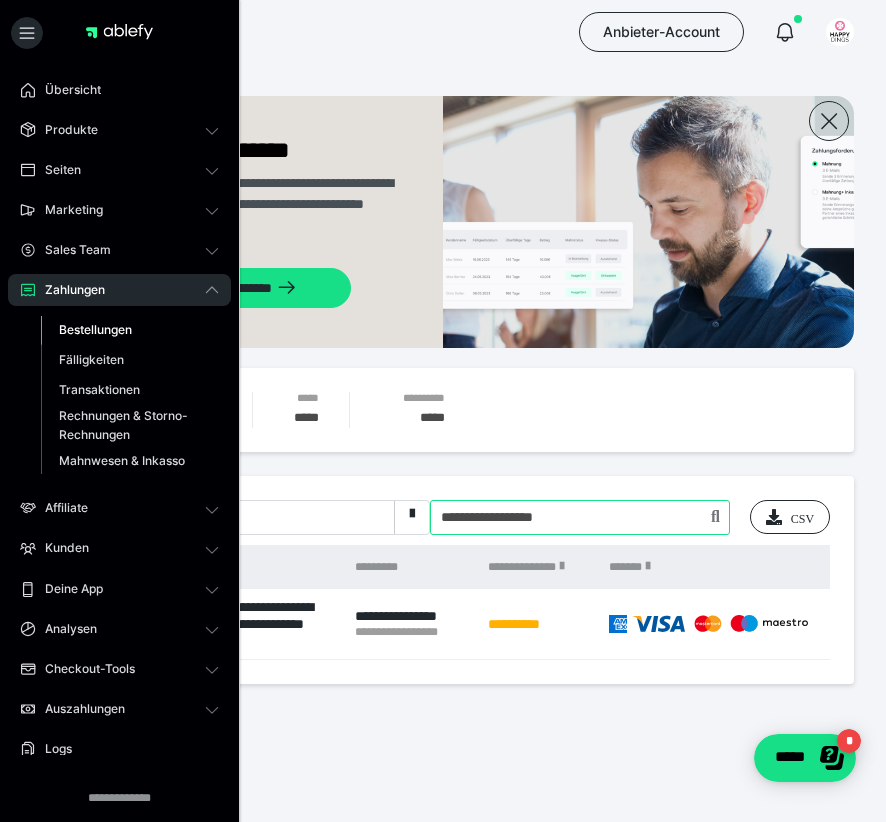 type on "**********" 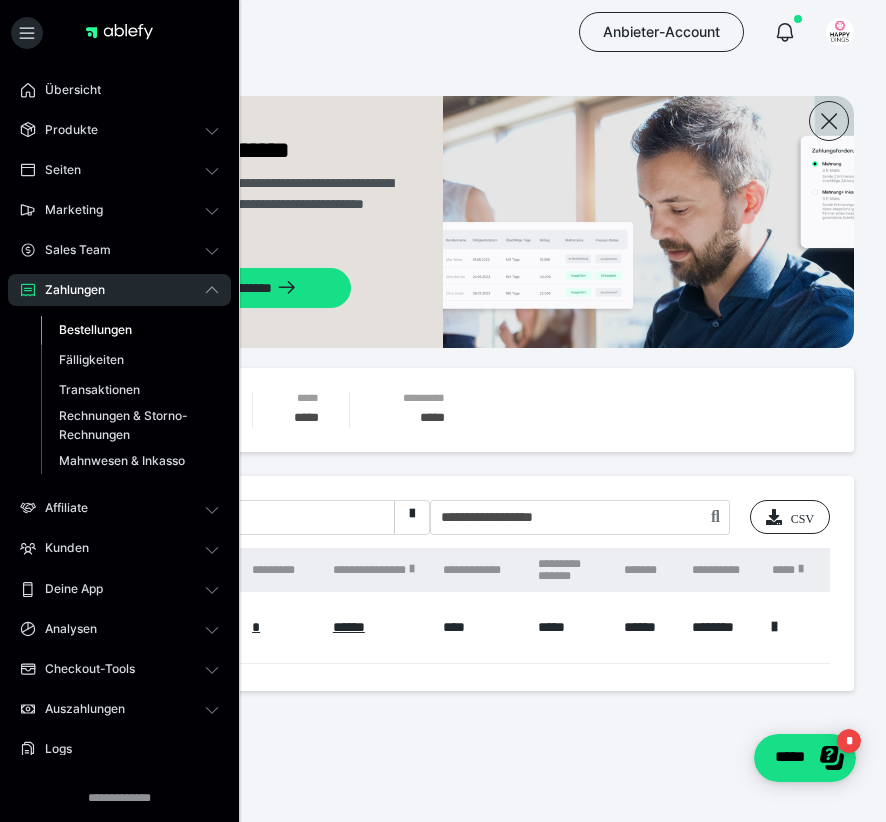scroll, scrollTop: 0, scrollLeft: 735, axis: horizontal 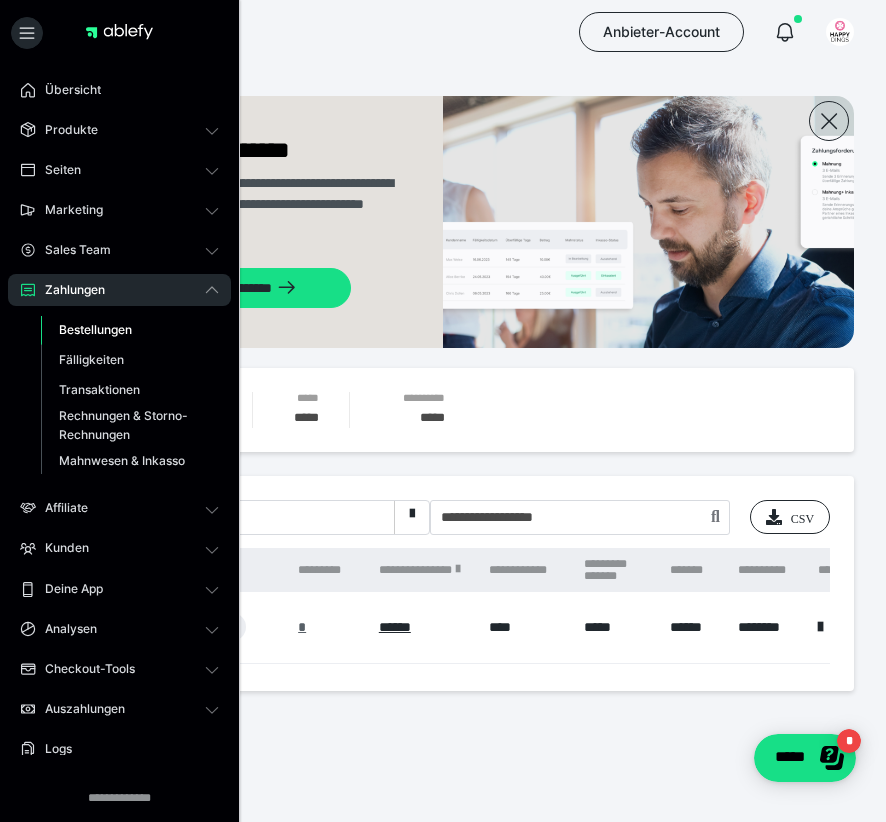 click on "*" at bounding box center [302, 627] 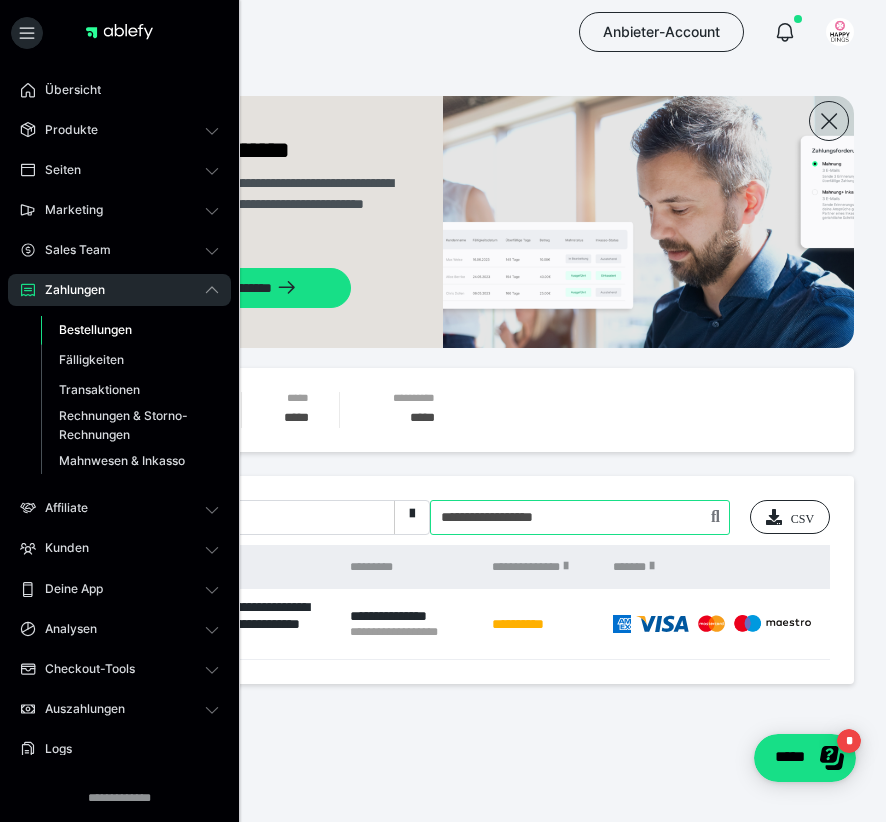 click at bounding box center [580, 517] 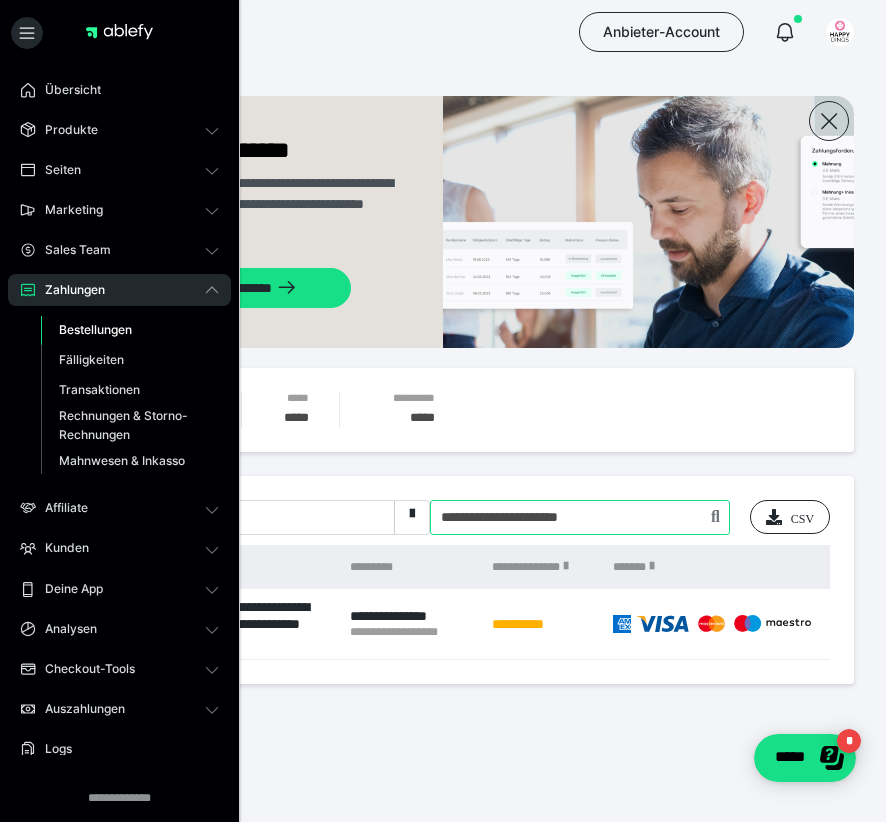 type on "**********" 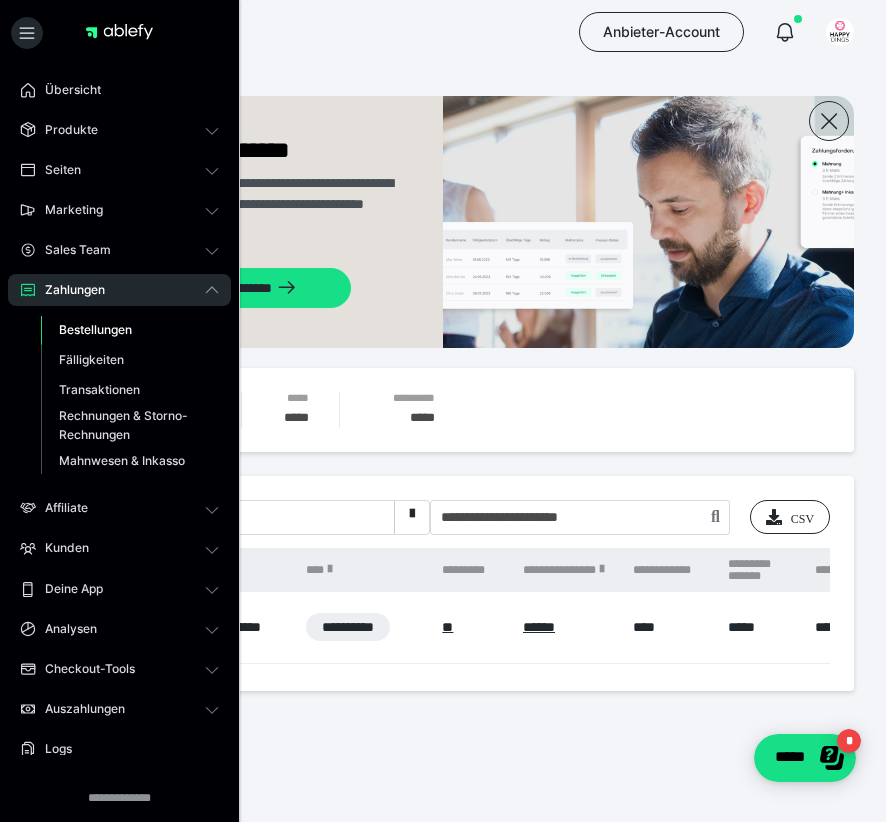 scroll, scrollTop: 0, scrollLeft: 331, axis: horizontal 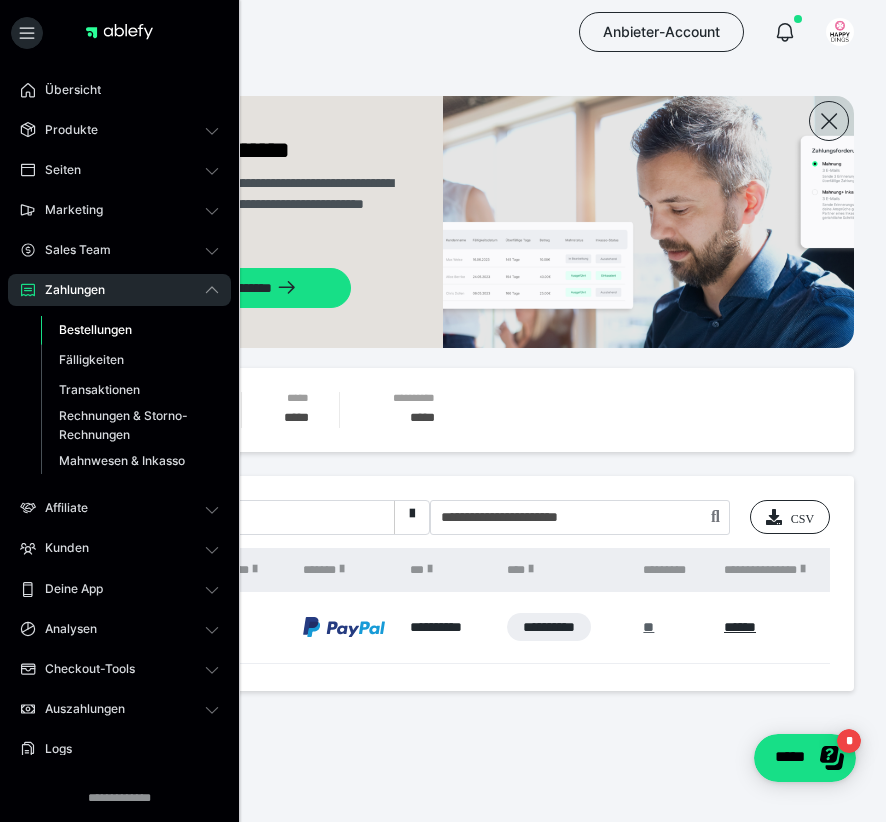 click on "**" at bounding box center [648, 627] 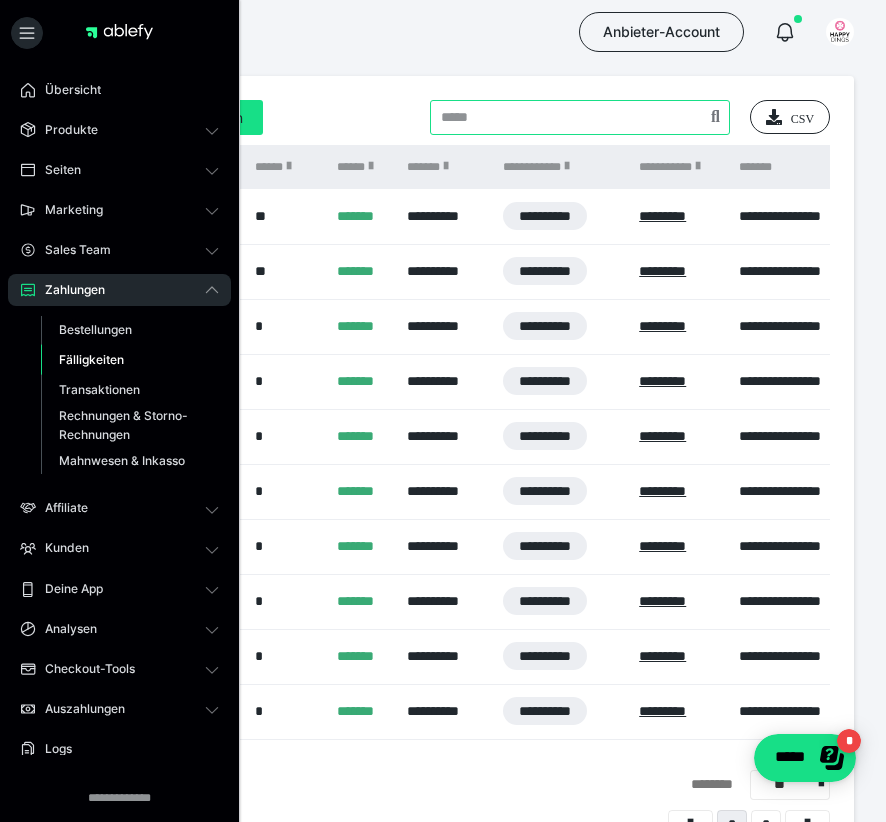 click at bounding box center [580, 117] 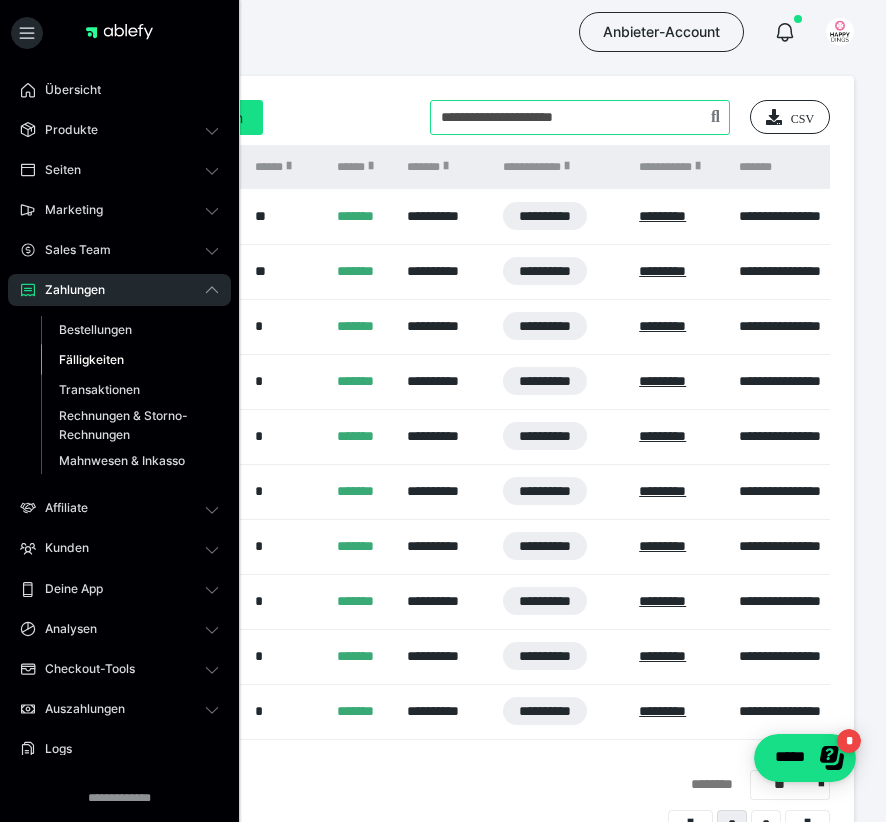 type on "**********" 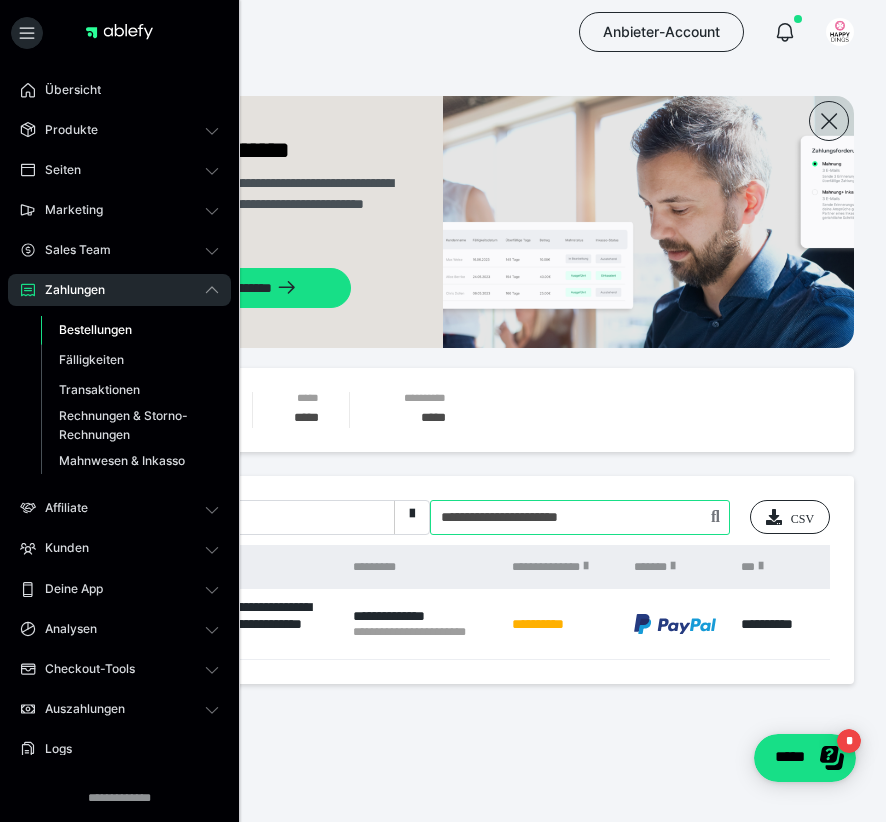 click at bounding box center (580, 517) 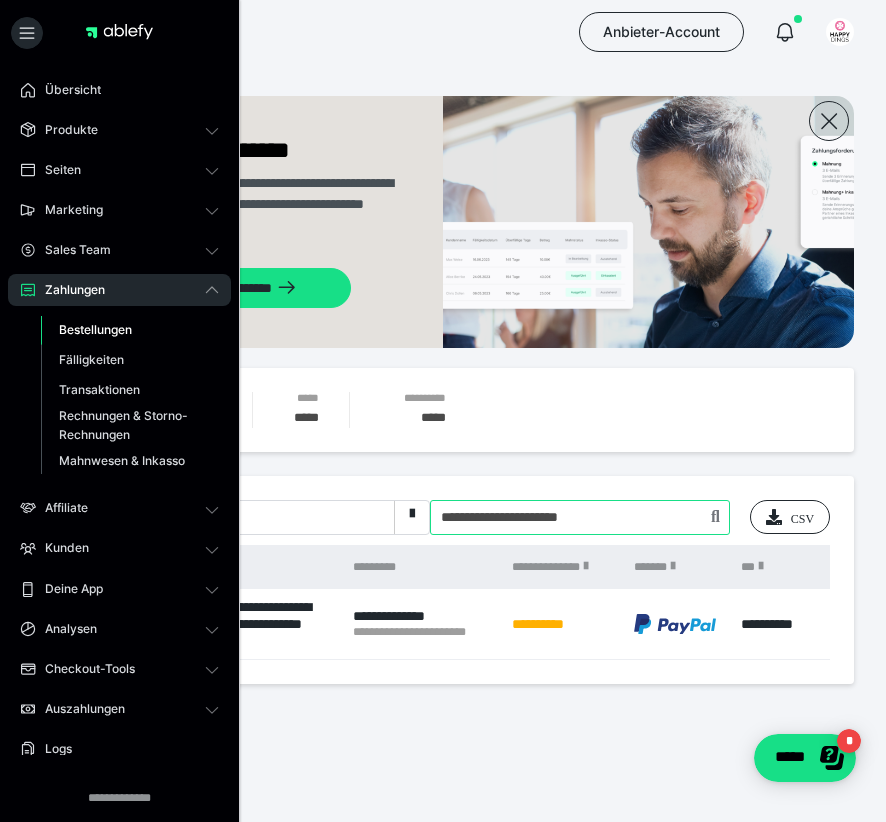click at bounding box center [580, 517] 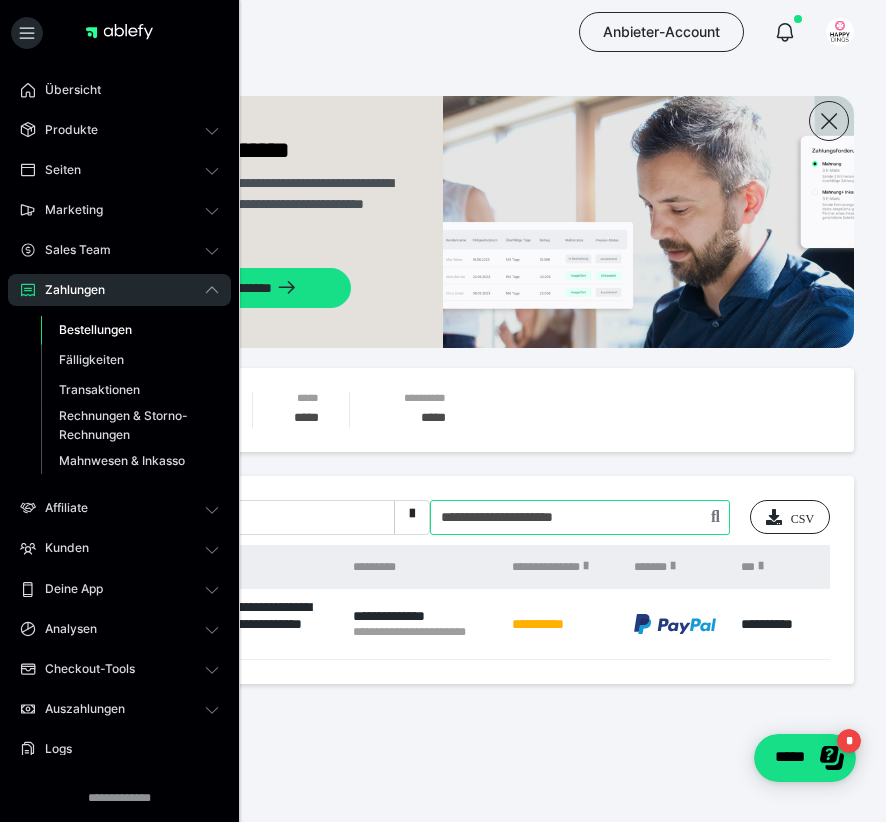 type on "**********" 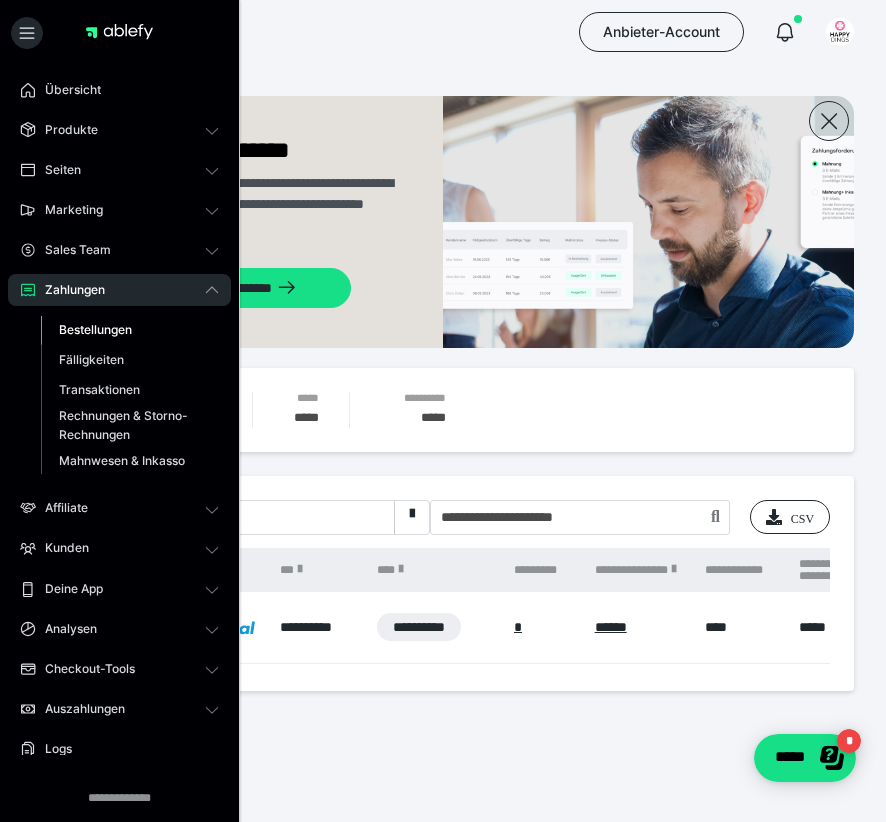 scroll, scrollTop: 0, scrollLeft: 614, axis: horizontal 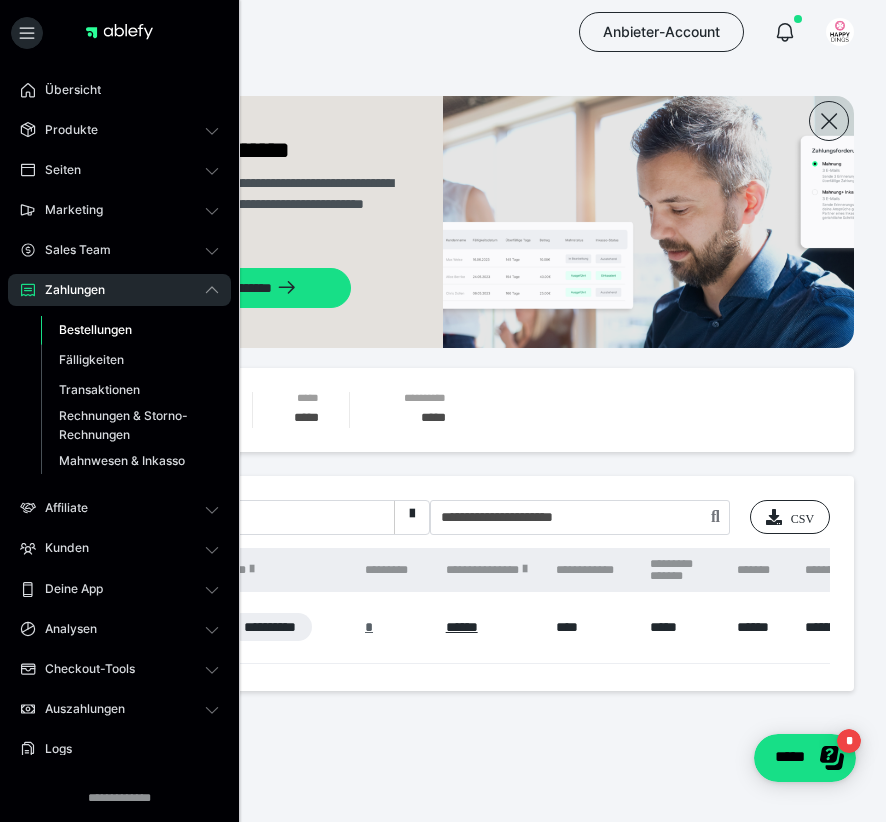 click on "*" at bounding box center (369, 627) 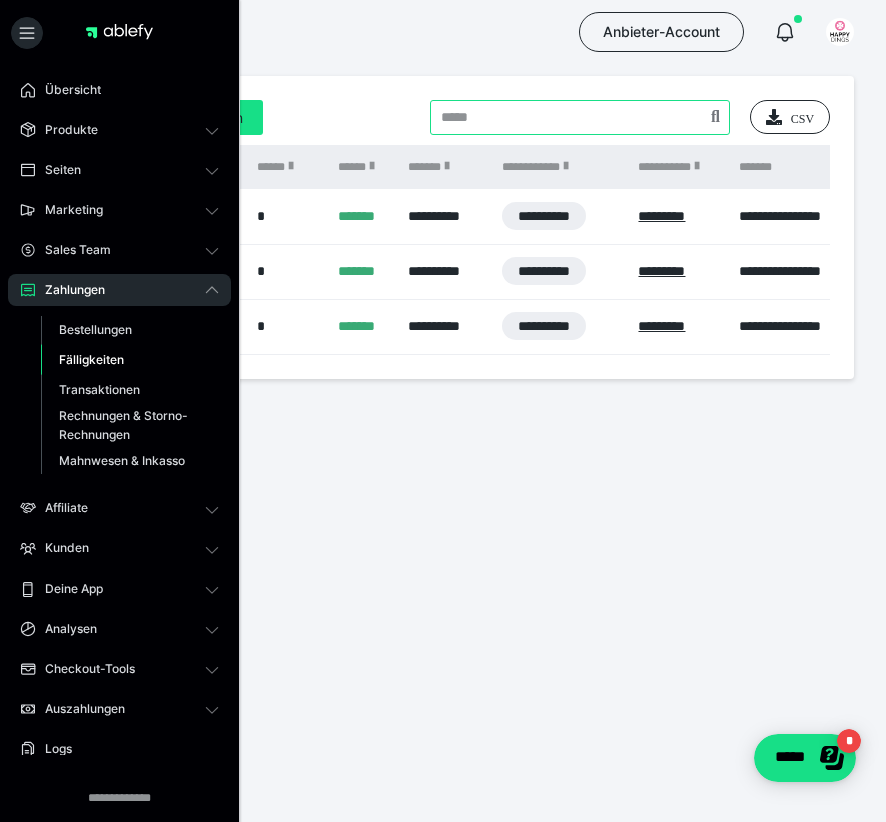click at bounding box center (580, 117) 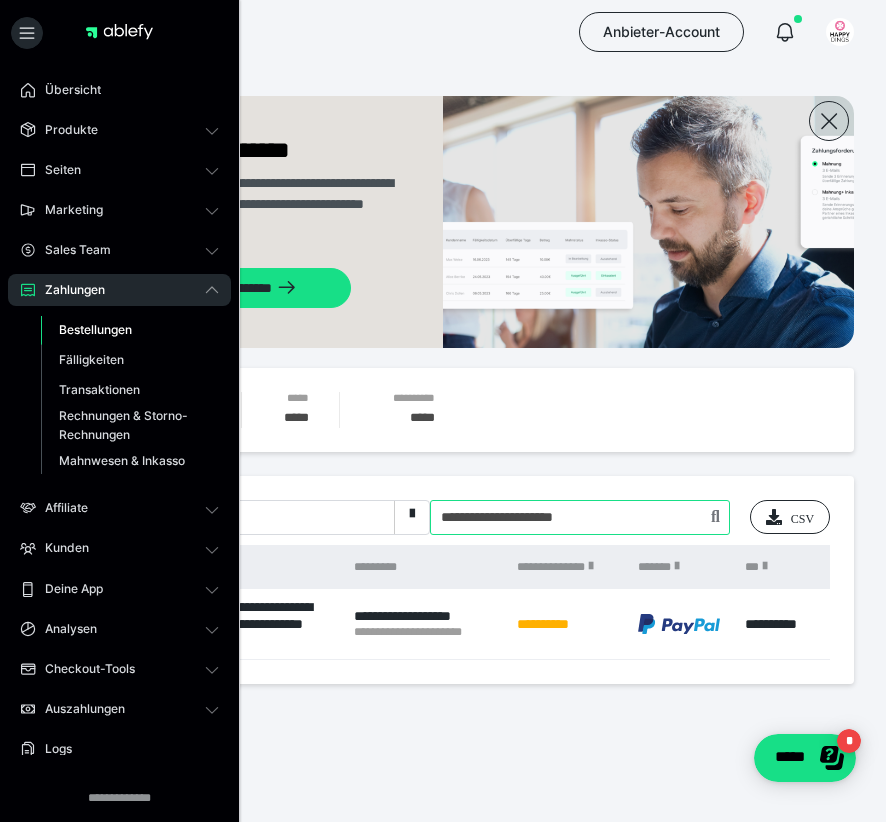 click at bounding box center (580, 517) 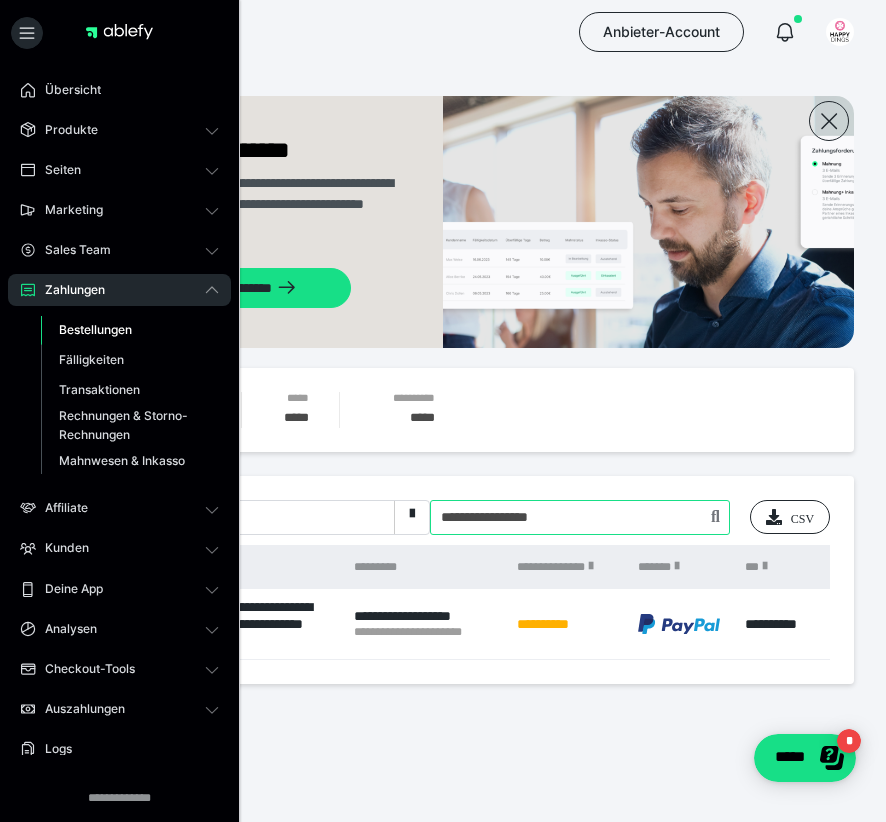type on "**********" 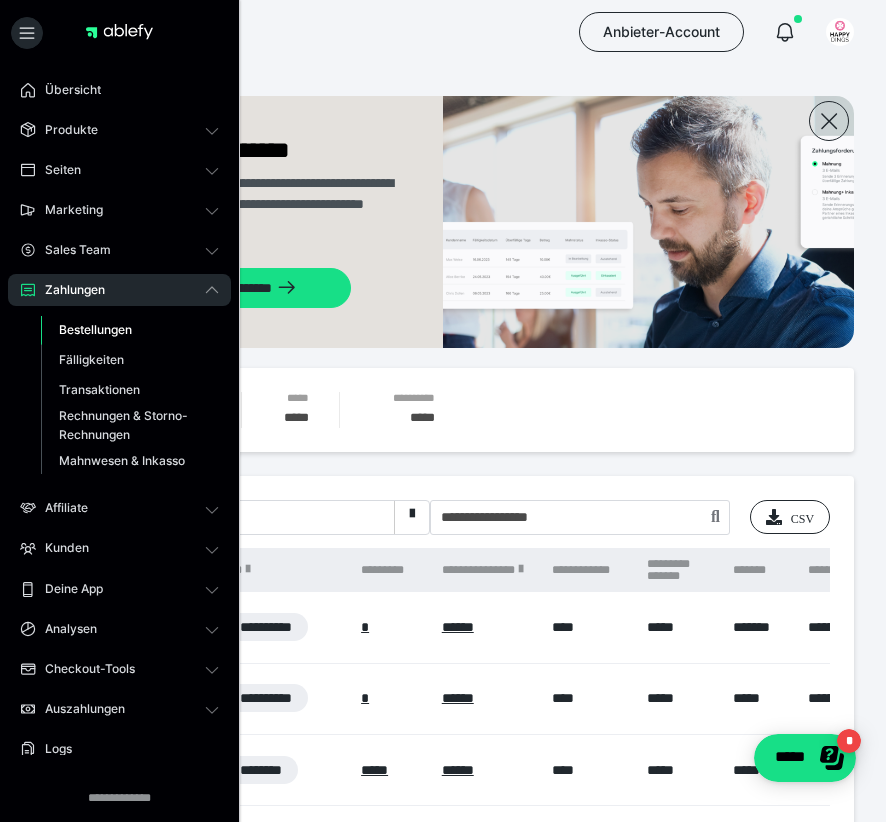 scroll, scrollTop: 0, scrollLeft: 693, axis: horizontal 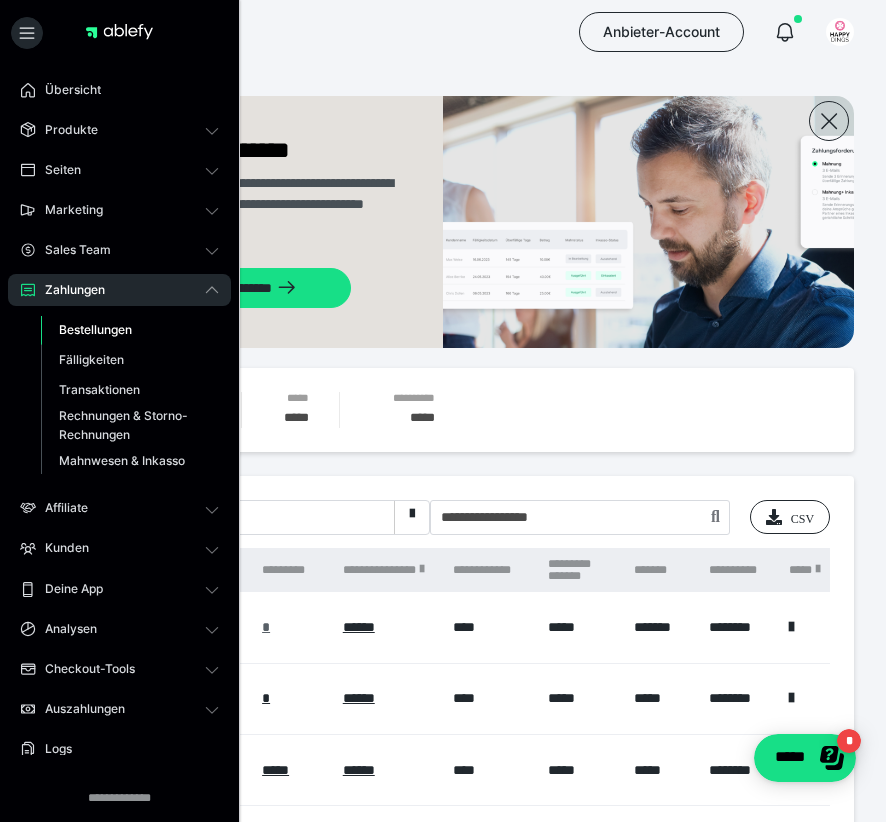 click on "*" at bounding box center (266, 627) 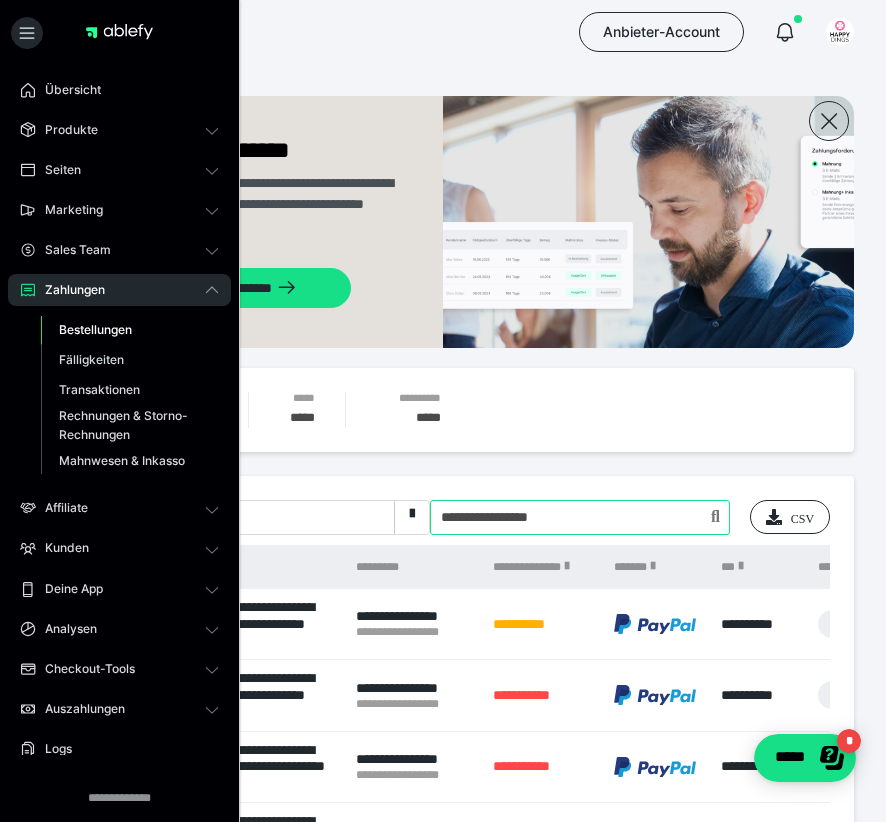 click at bounding box center [580, 517] 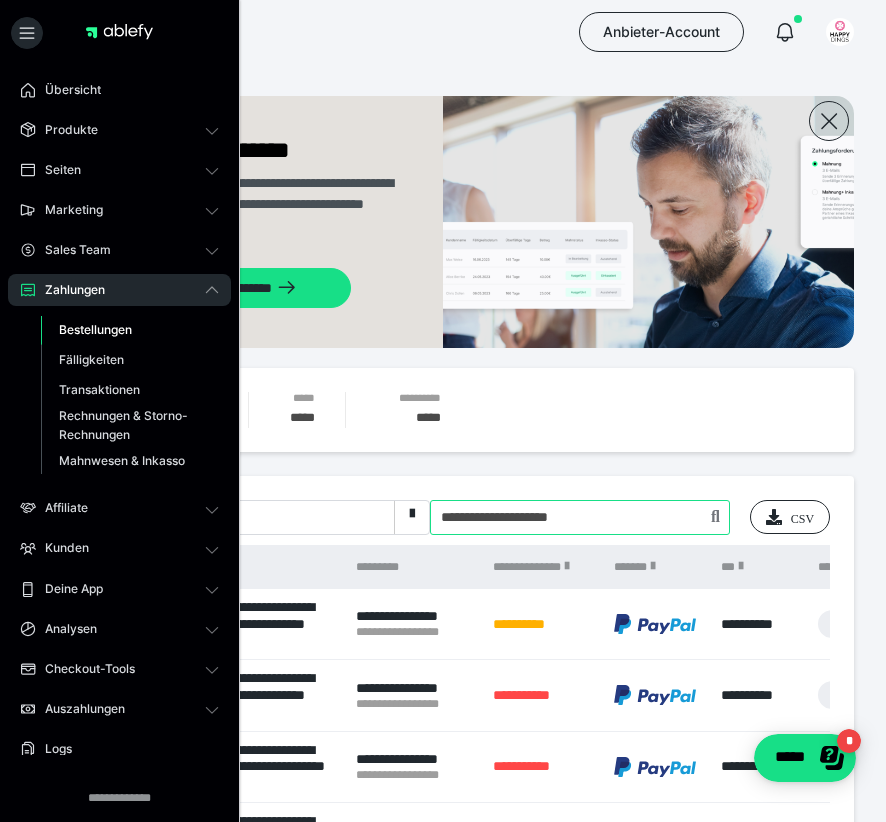 type on "**********" 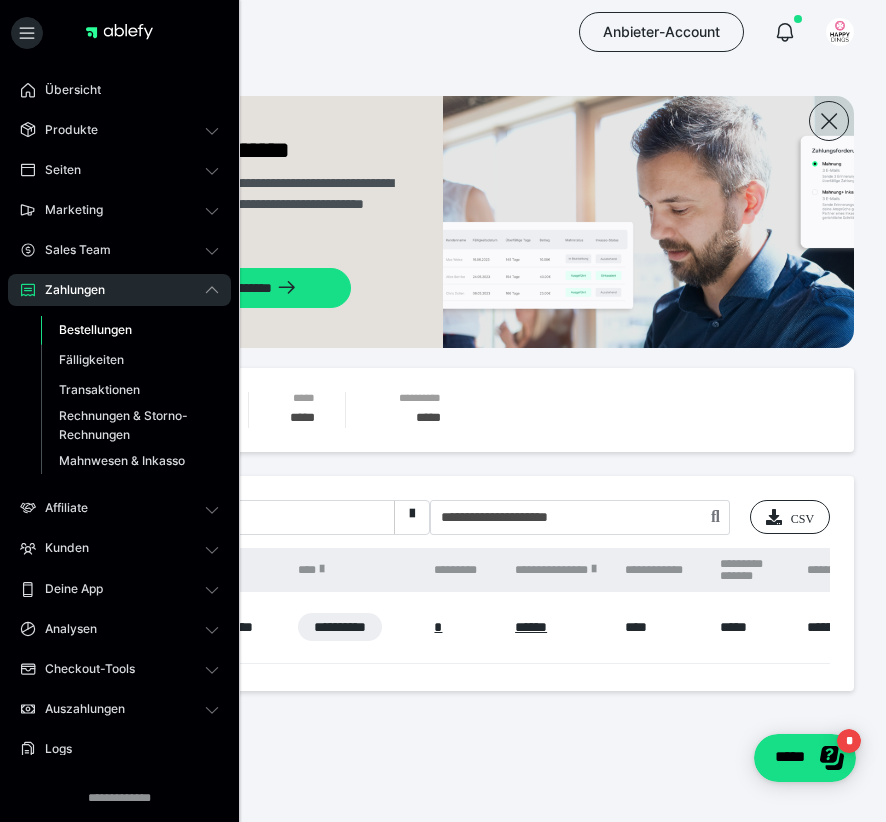 scroll, scrollTop: 0, scrollLeft: 600, axis: horizontal 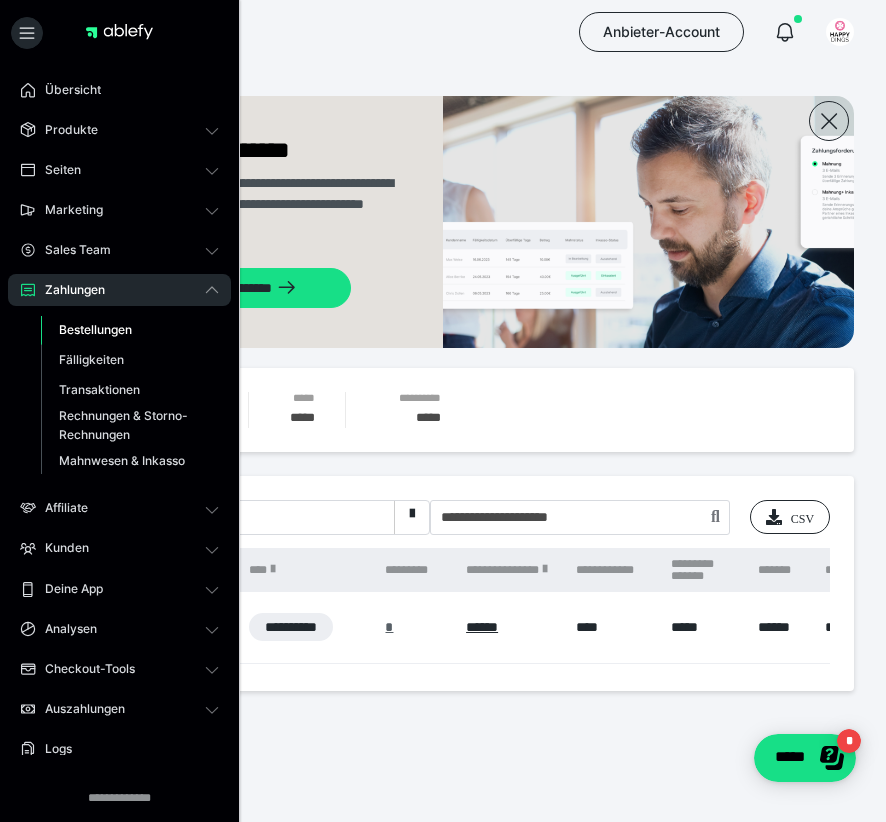 click on "*" at bounding box center [389, 627] 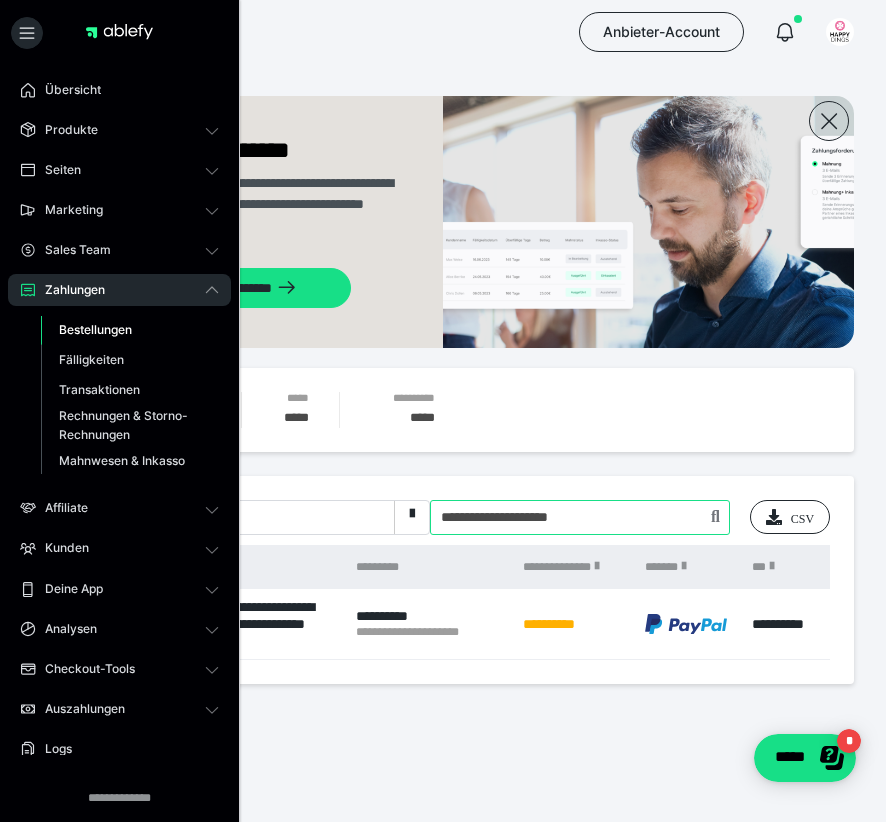 click at bounding box center [580, 517] 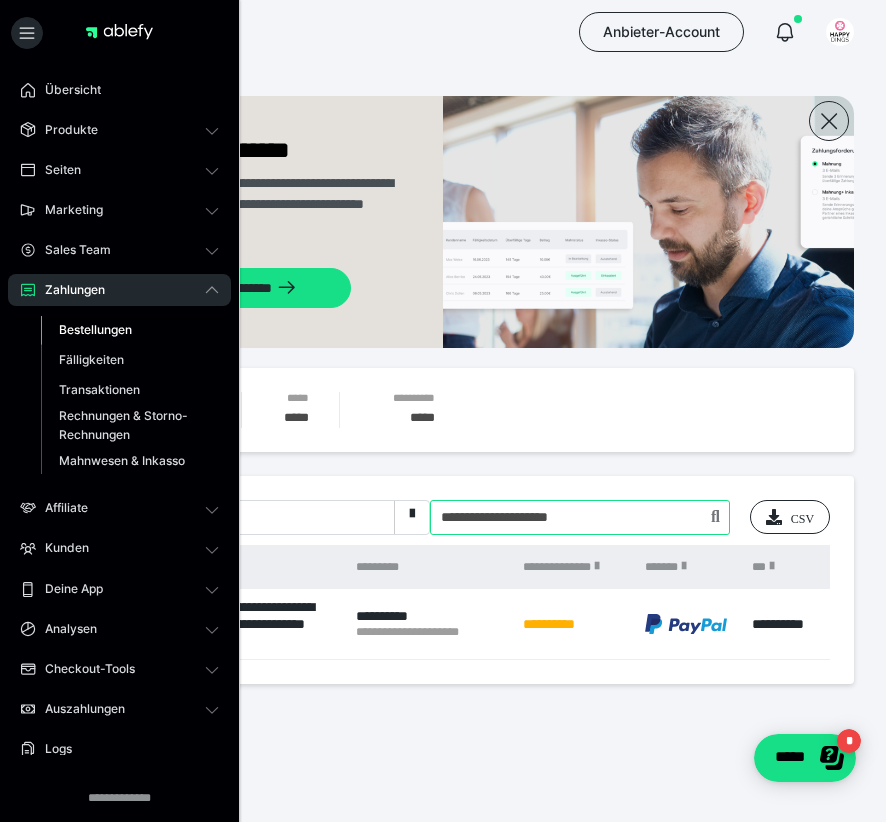 paste on "**********" 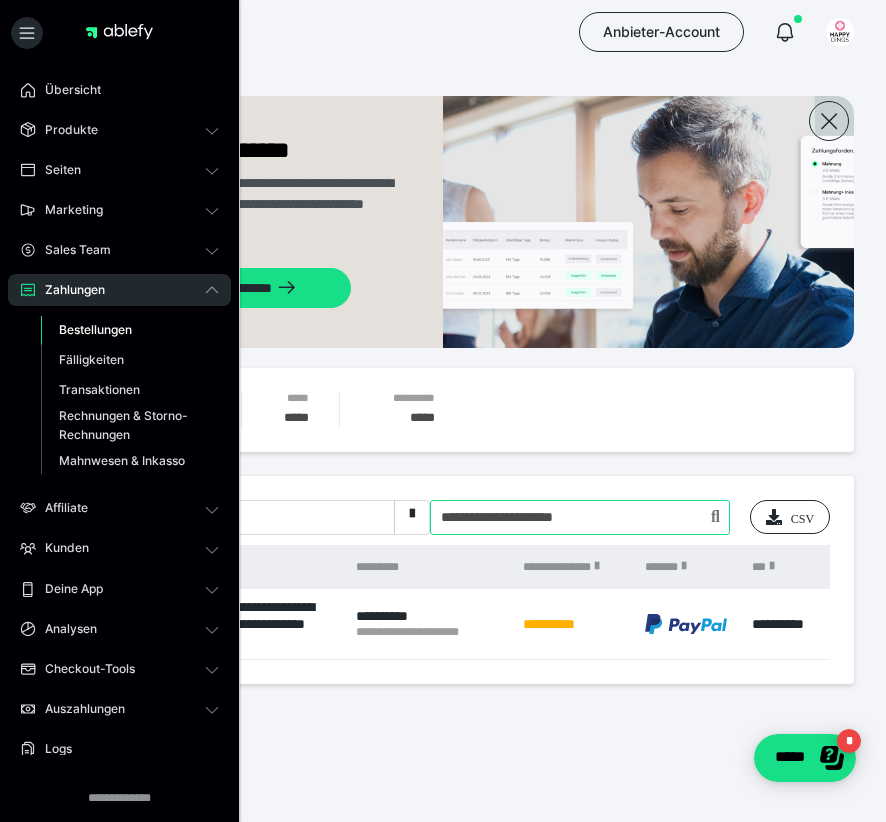 type on "**********" 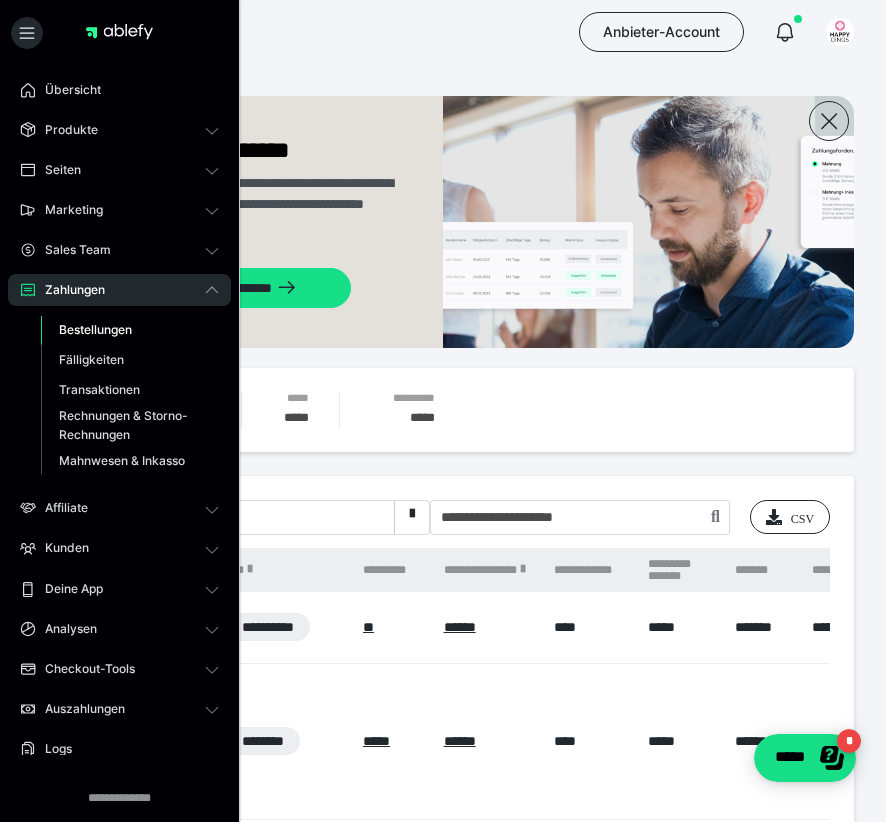 scroll, scrollTop: 0, scrollLeft: 515, axis: horizontal 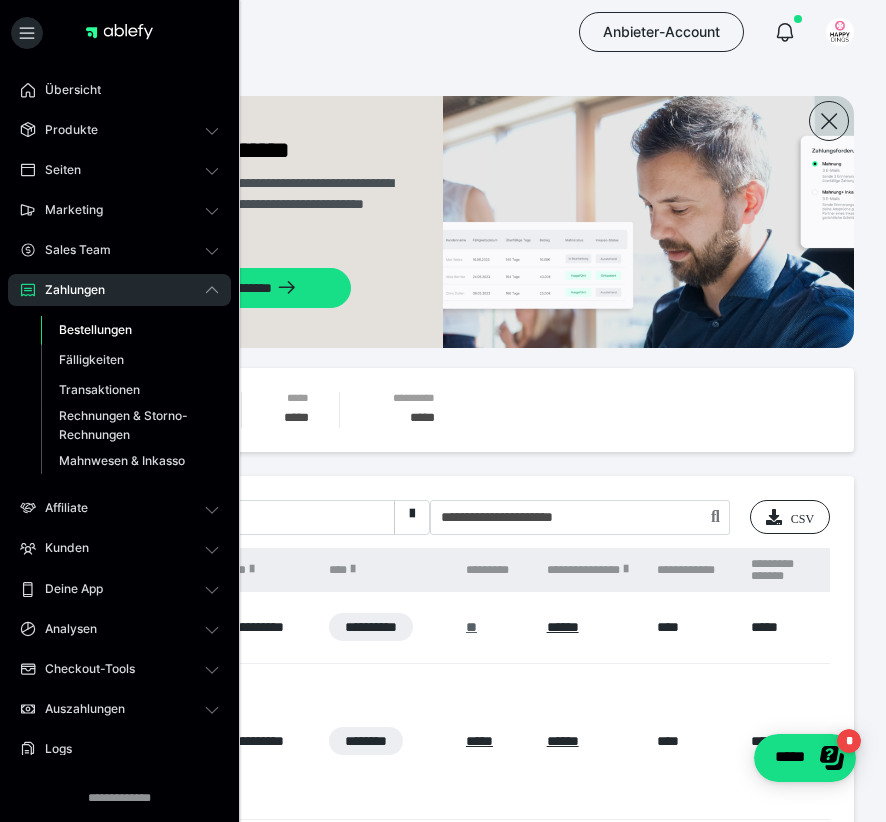 click on "**" at bounding box center (471, 627) 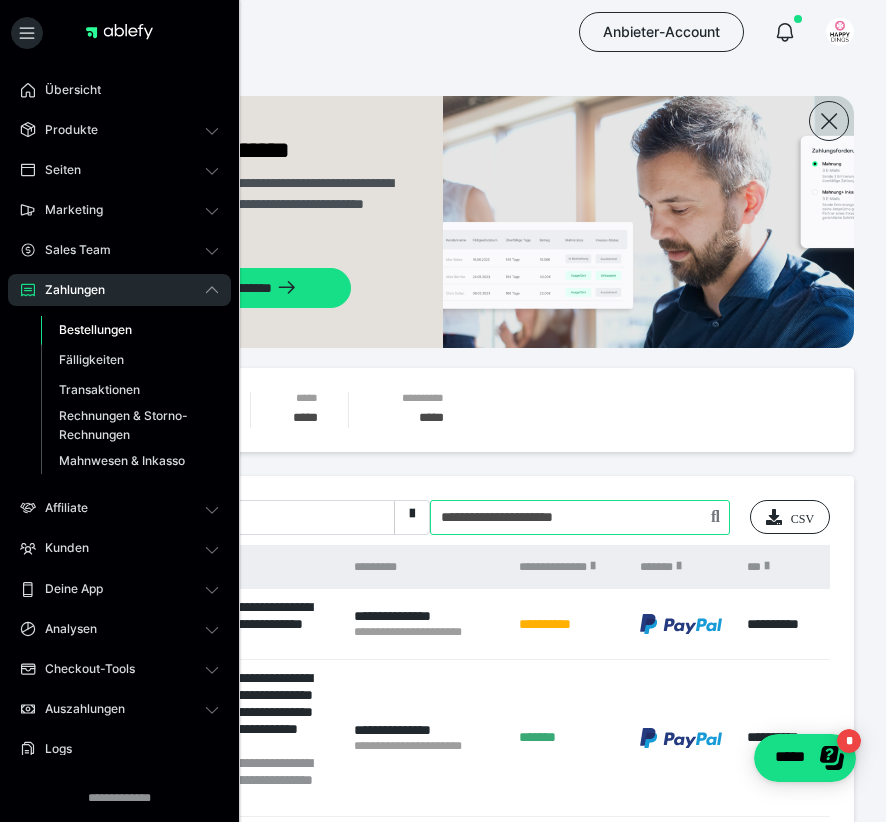 click at bounding box center (580, 517) 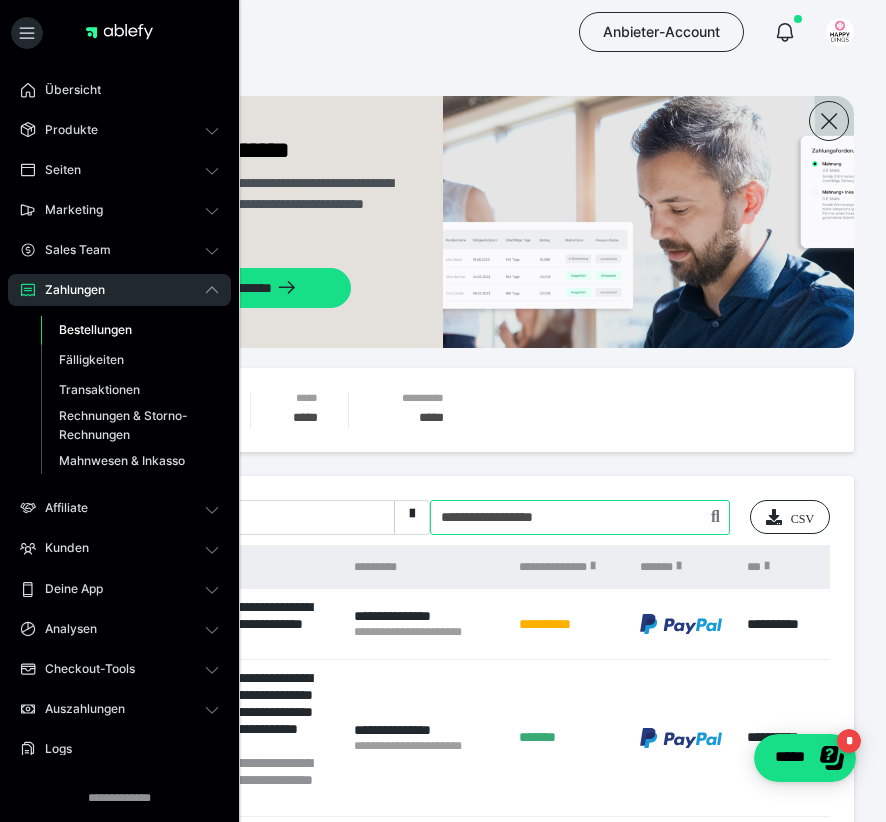type on "**********" 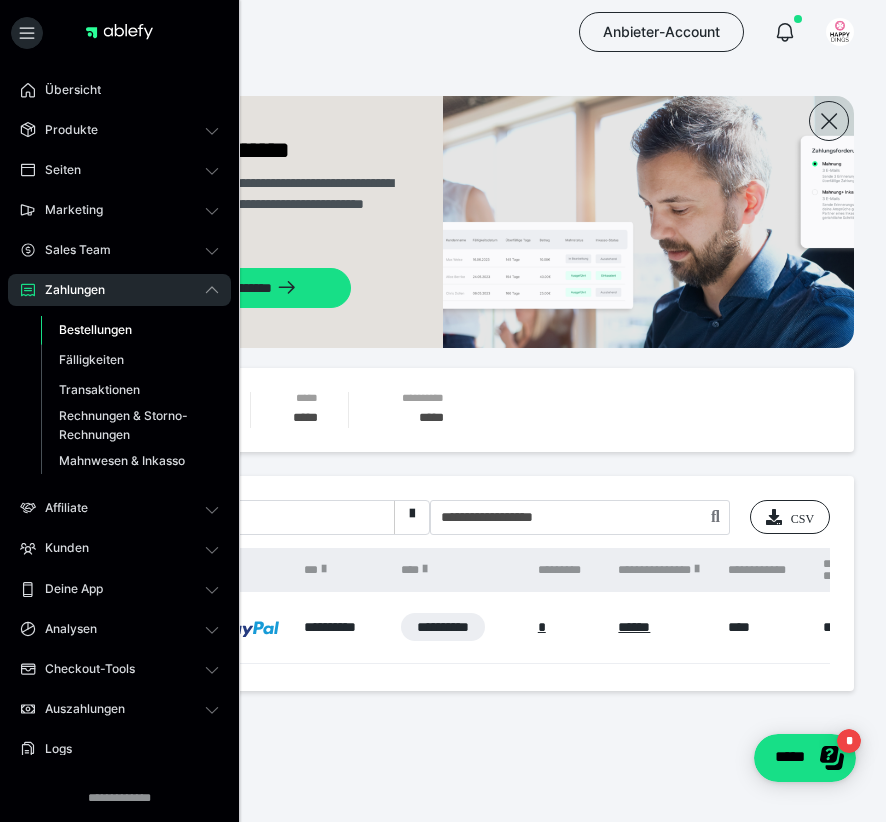 scroll, scrollTop: 0, scrollLeft: 570, axis: horizontal 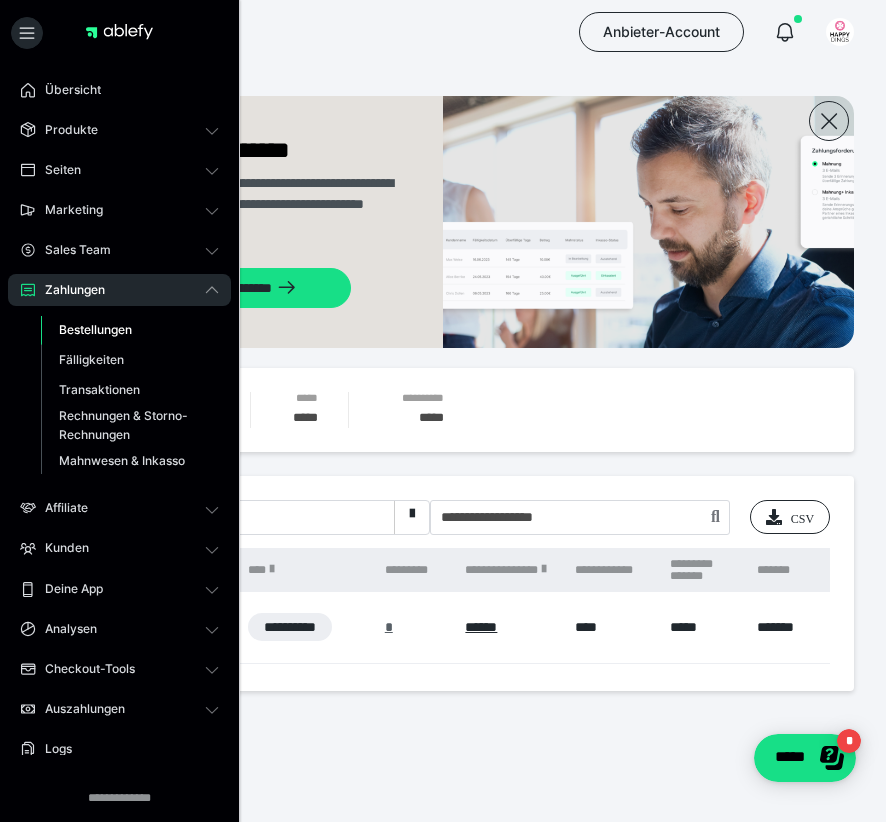 click on "*" at bounding box center (389, 627) 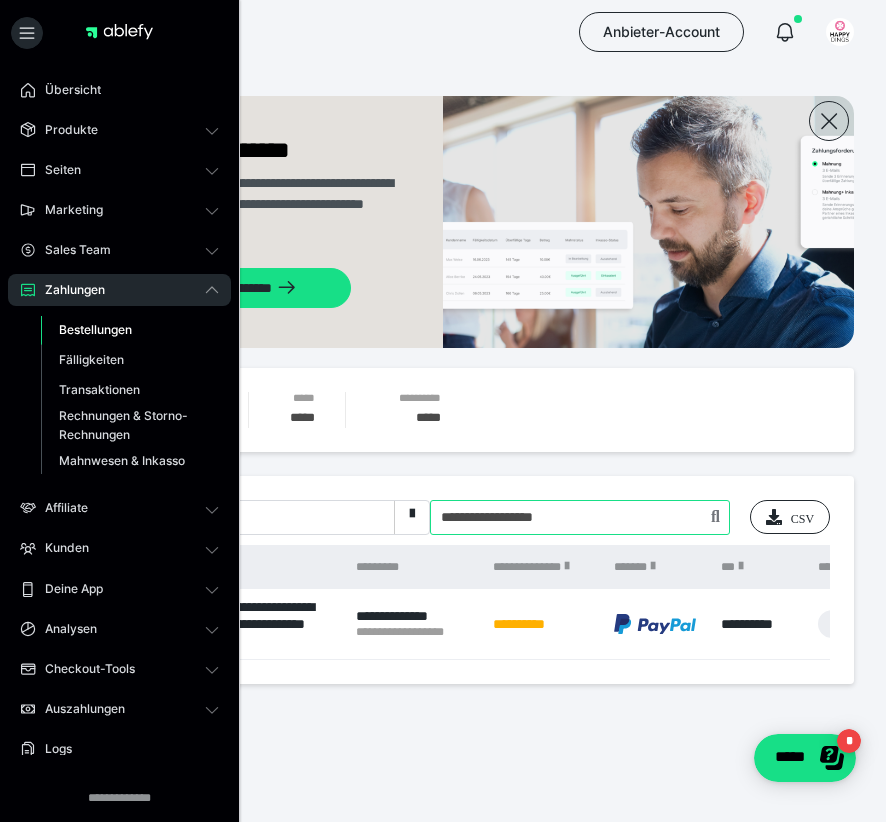 click at bounding box center [580, 517] 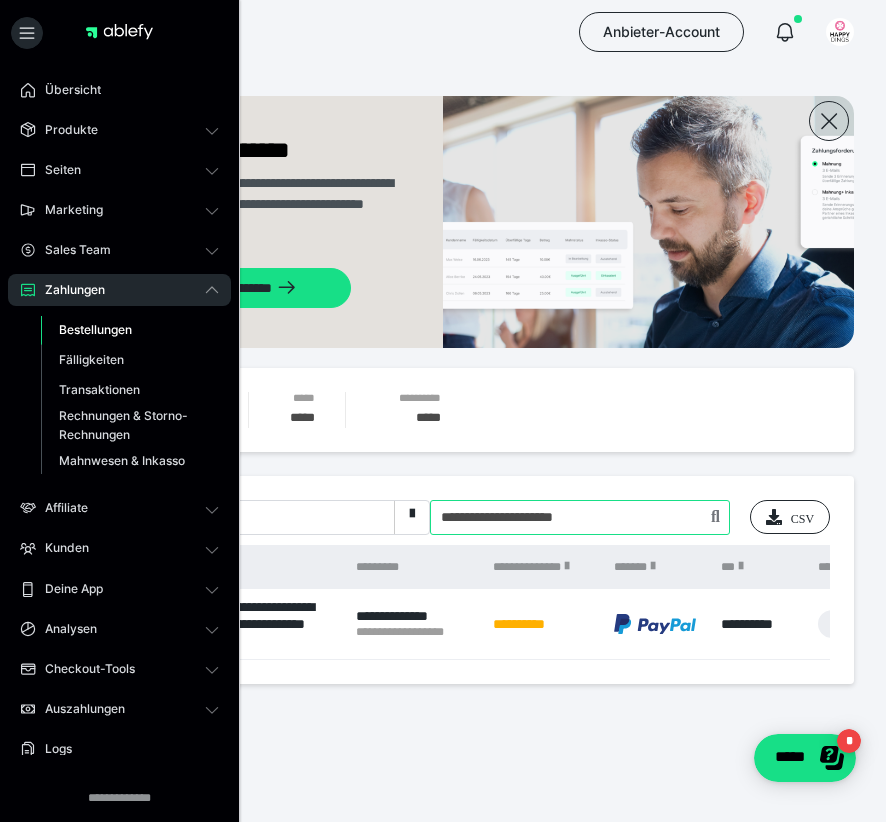 type on "**********" 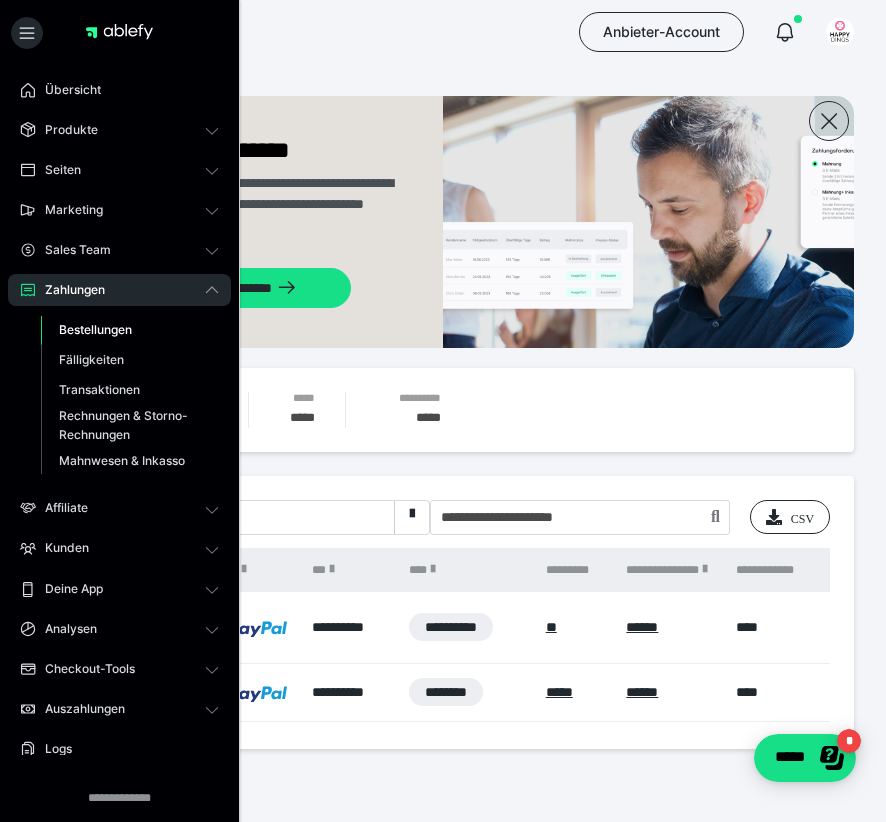 scroll, scrollTop: 0, scrollLeft: 433, axis: horizontal 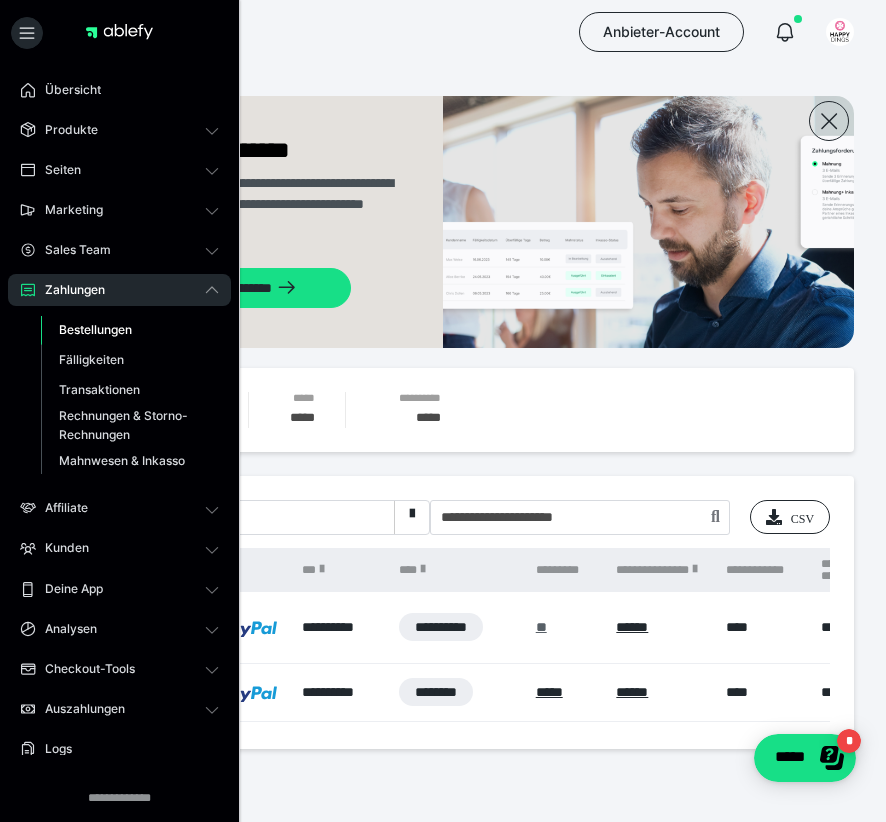 click on "**" at bounding box center [541, 627] 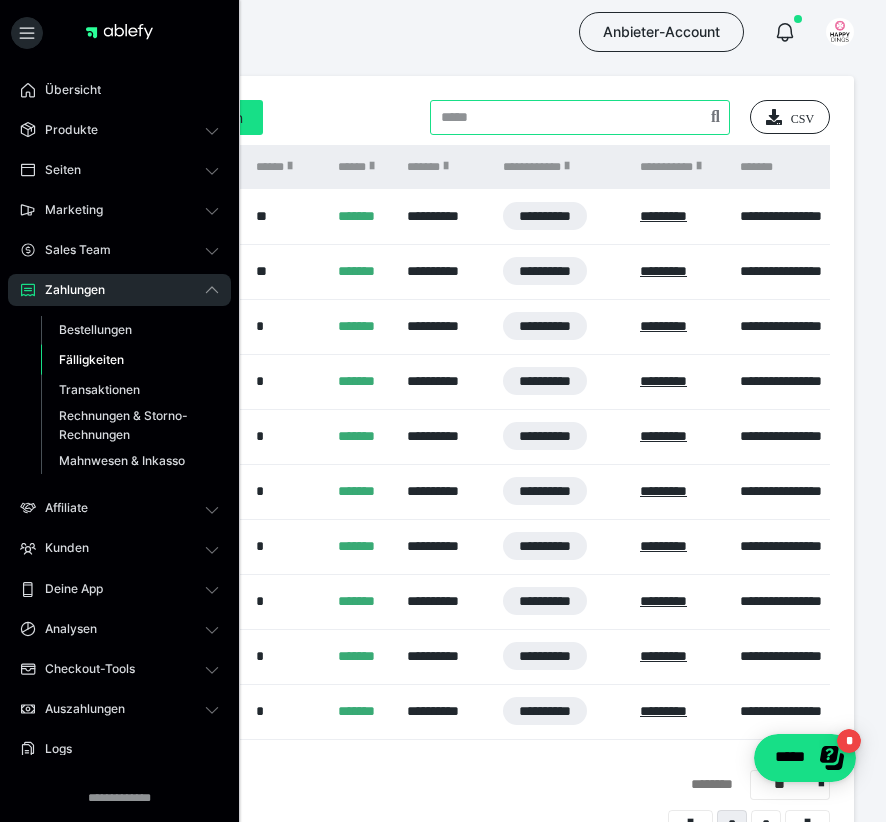 click at bounding box center [580, 117] 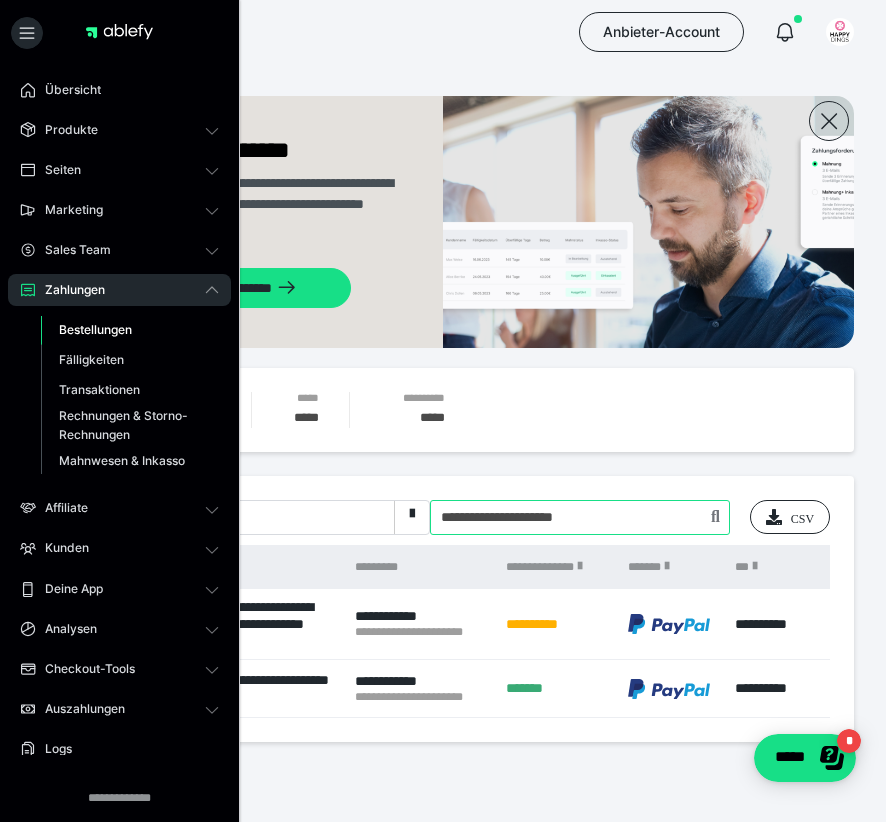 click at bounding box center (580, 517) 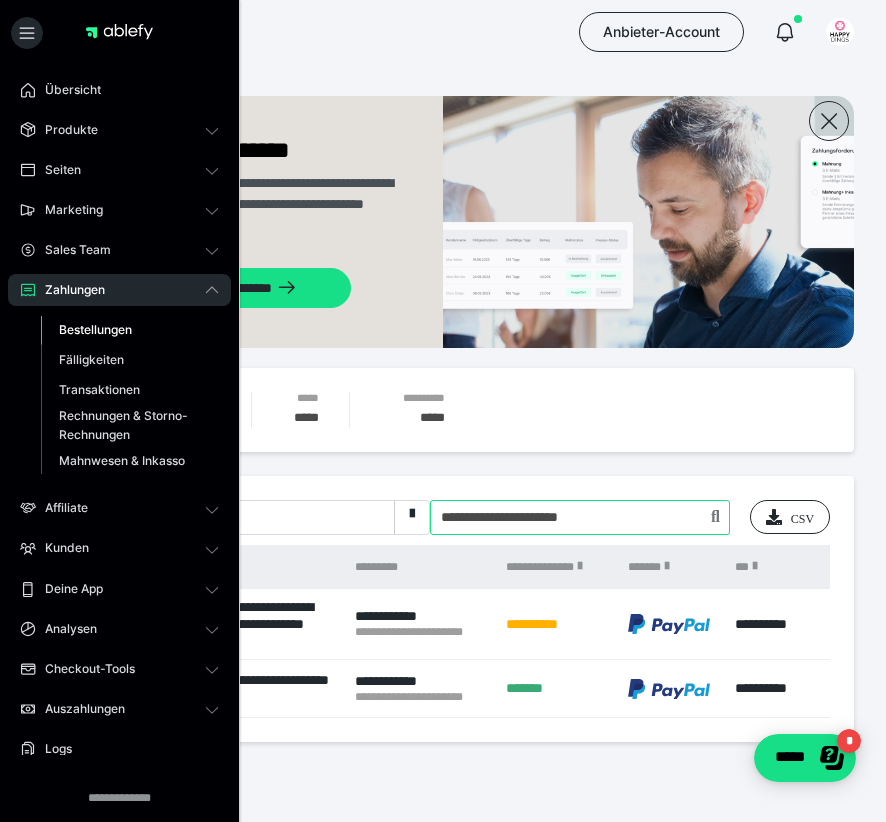 type on "**********" 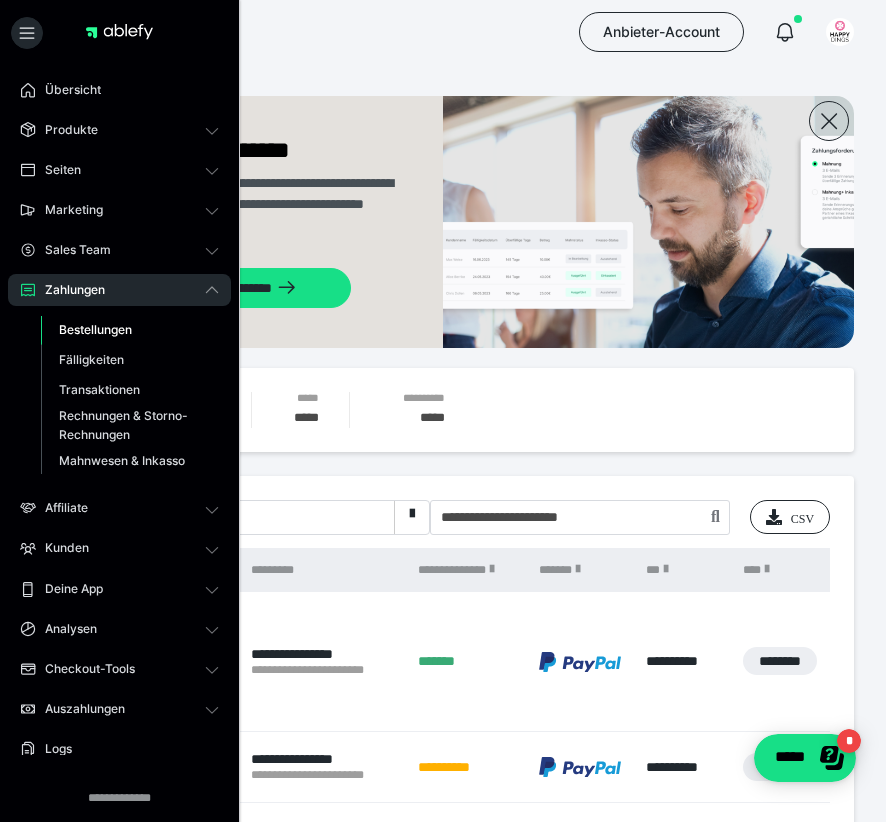 scroll, scrollTop: 0, scrollLeft: 0, axis: both 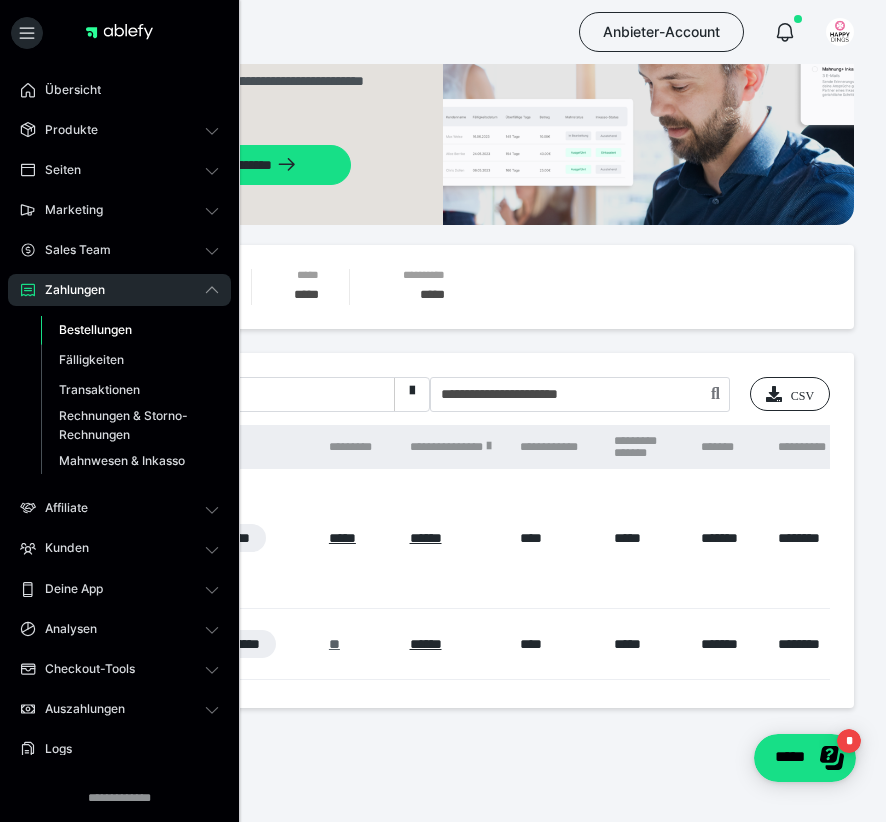 click on "**" at bounding box center [334, 644] 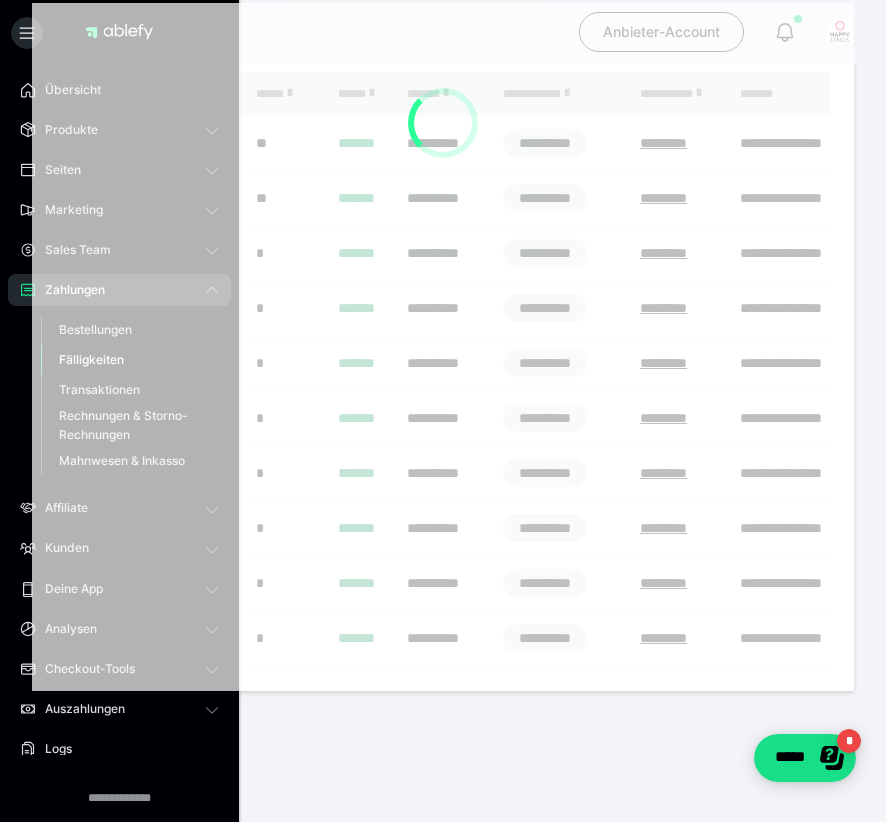 scroll, scrollTop: 0, scrollLeft: 0, axis: both 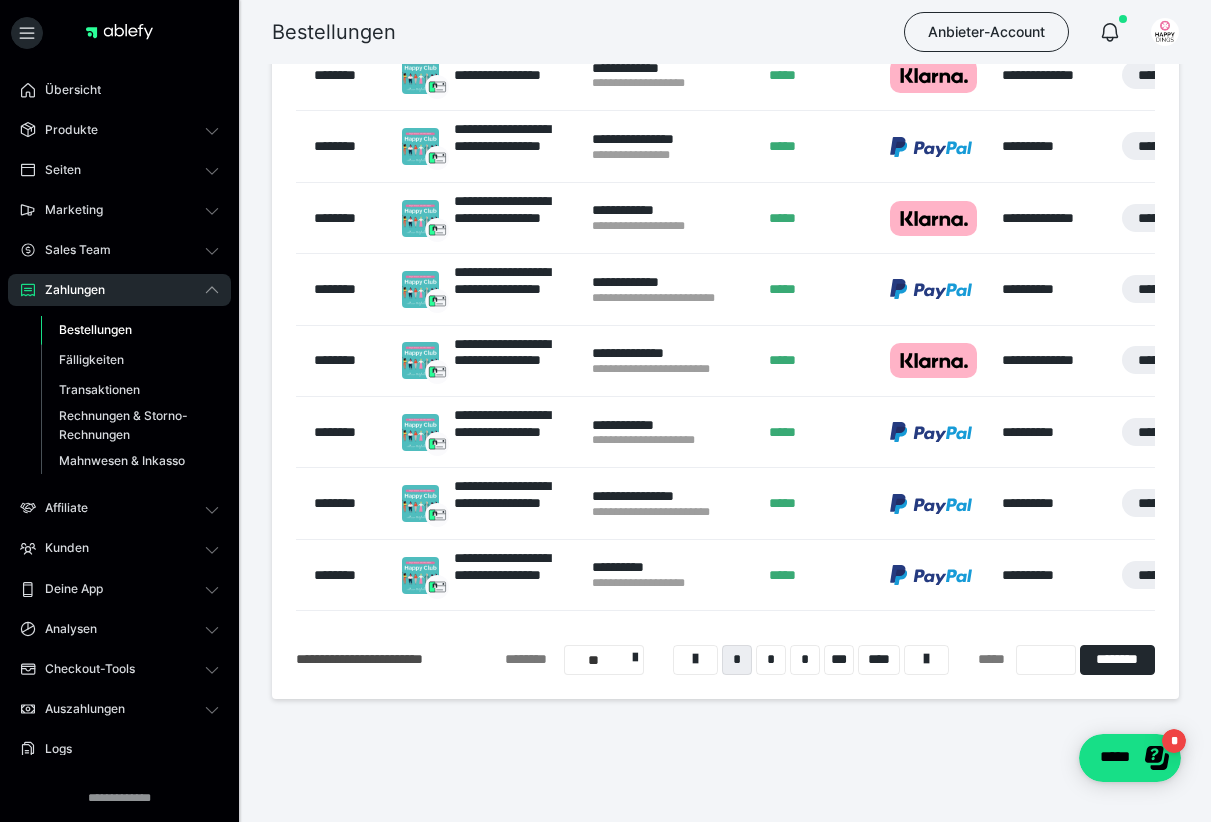 click on "*" at bounding box center (737, 660) 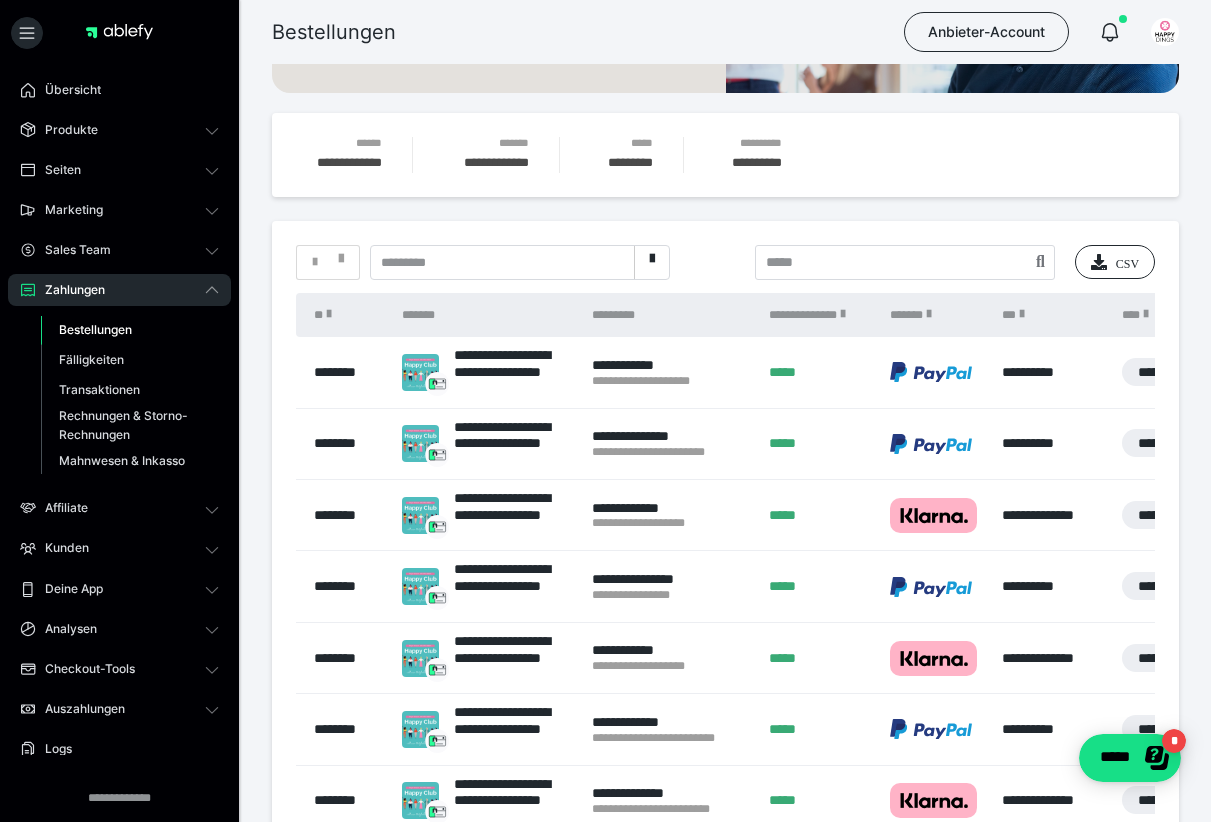 scroll, scrollTop: 277, scrollLeft: 0, axis: vertical 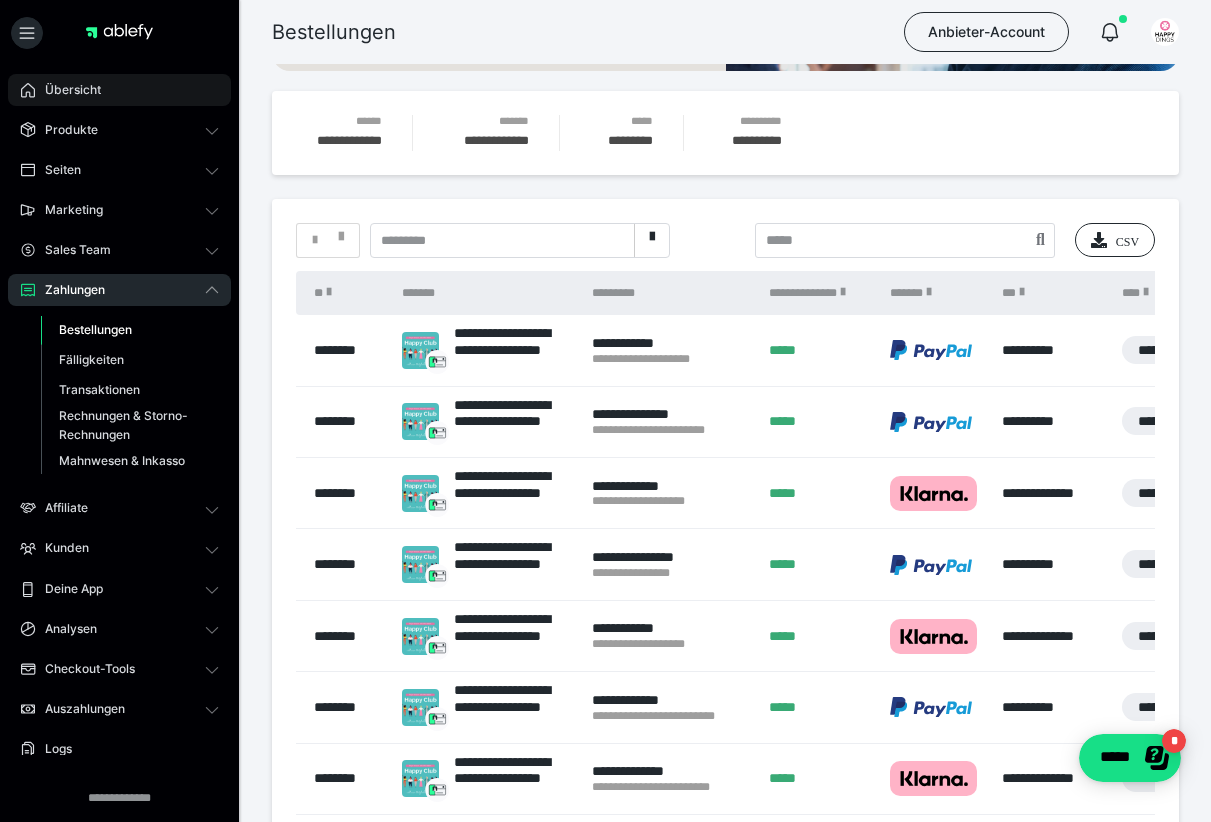 click on "Übersicht" at bounding box center (119, 90) 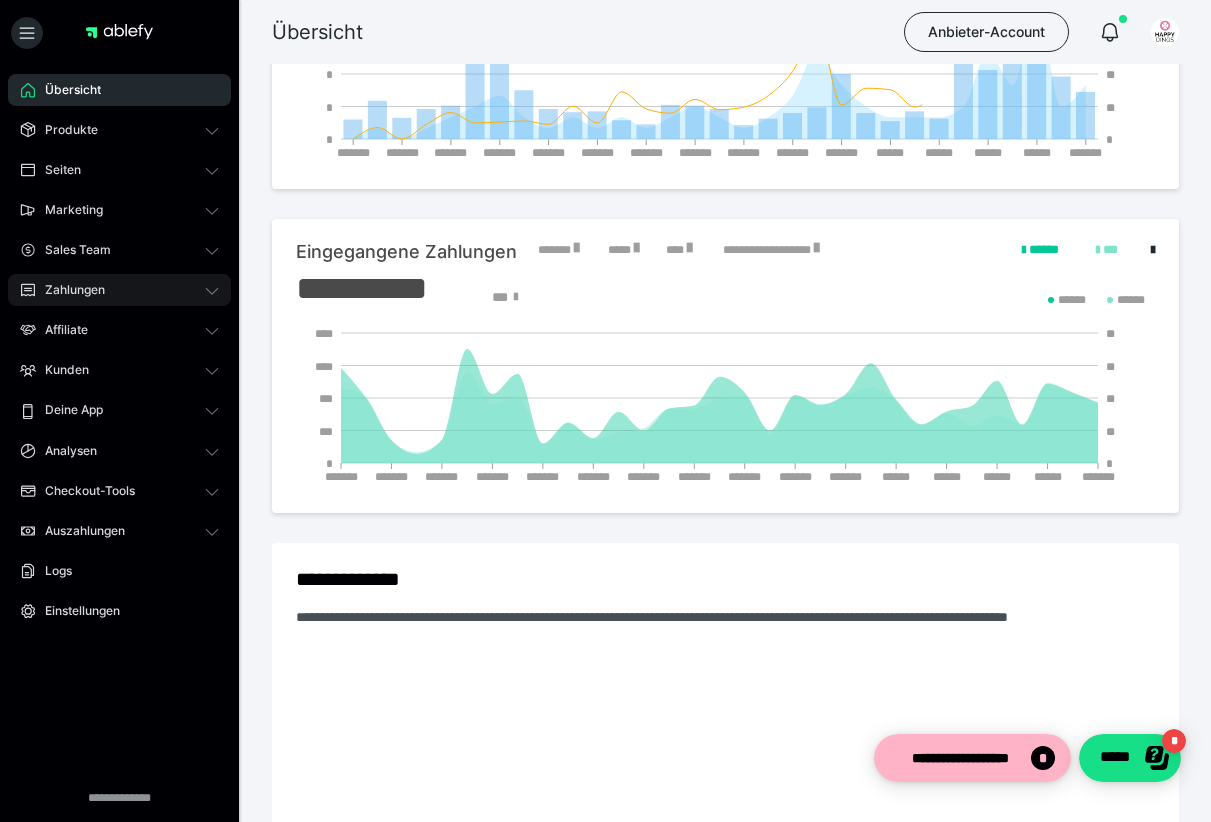 scroll, scrollTop: 0, scrollLeft: 0, axis: both 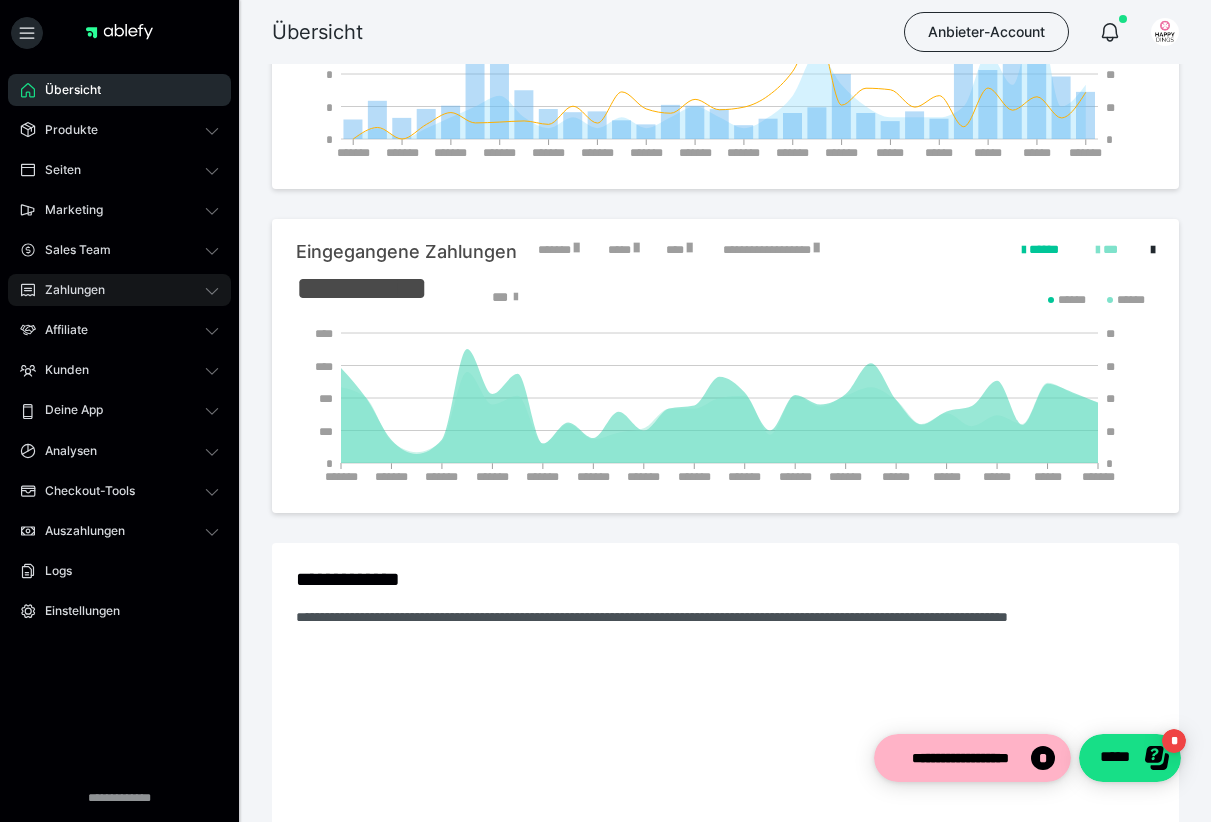 click on "Zahlungen" at bounding box center [119, 290] 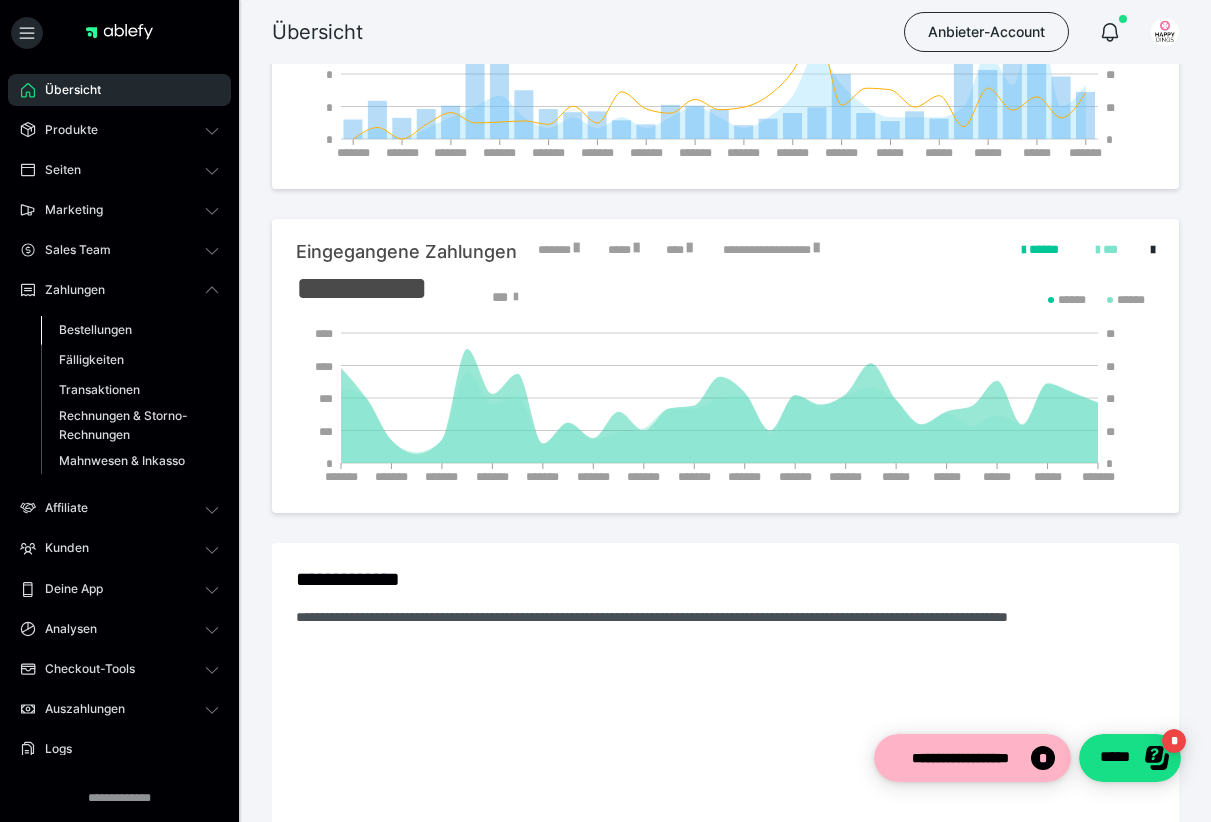 click on "Bestellungen" at bounding box center (95, 329) 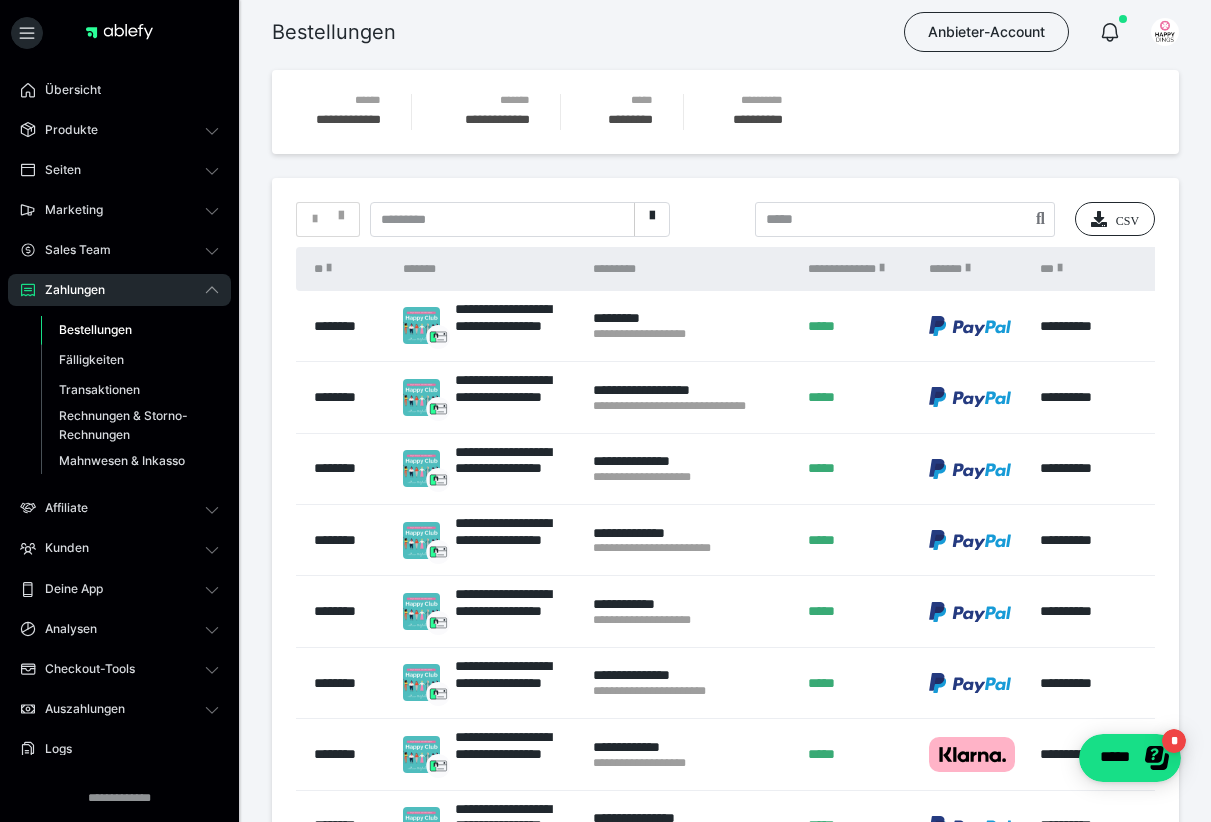 scroll, scrollTop: 305, scrollLeft: 0, axis: vertical 